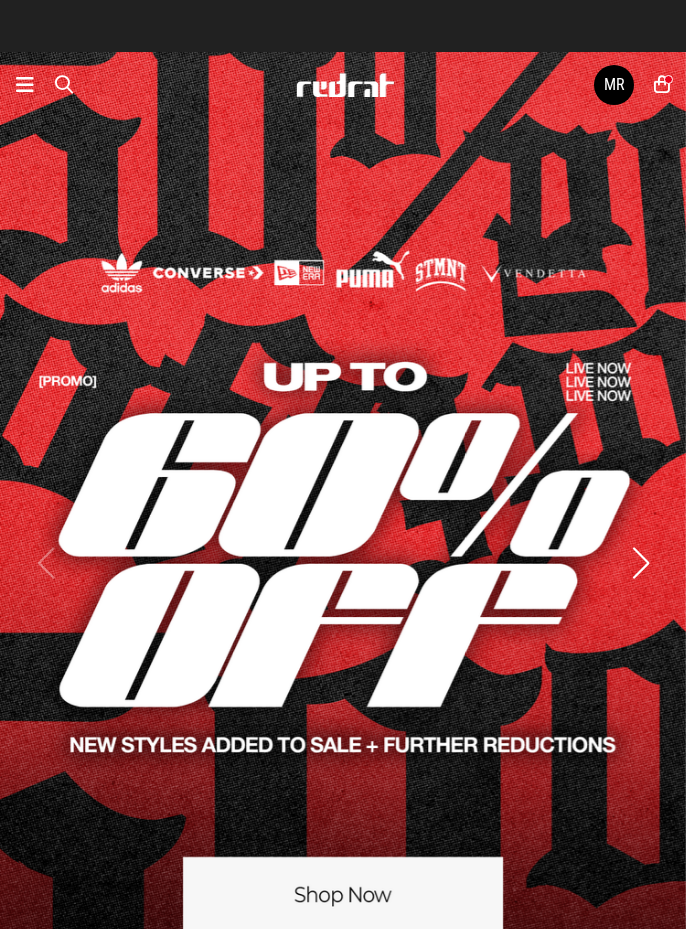 scroll, scrollTop: 0, scrollLeft: 0, axis: both 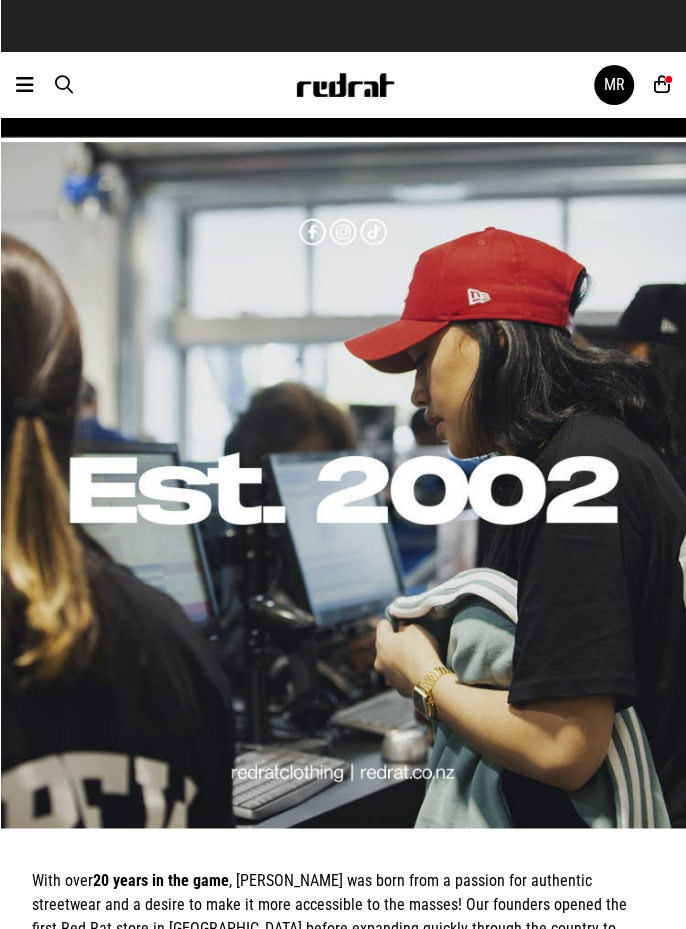 click at bounding box center (662, 84) 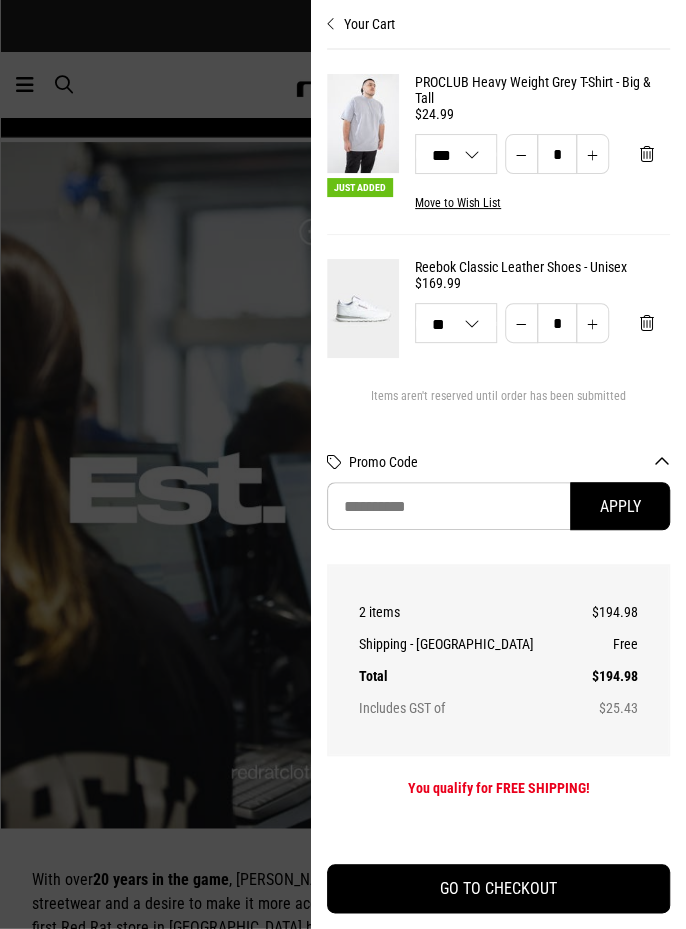 scroll, scrollTop: 1393, scrollLeft: 0, axis: vertical 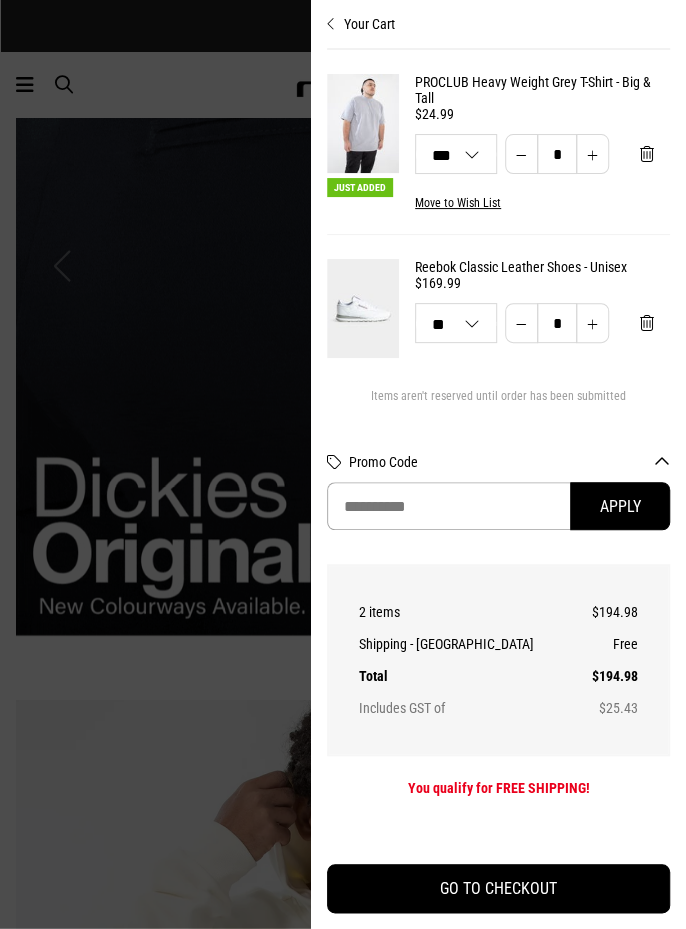 paste on "**********" 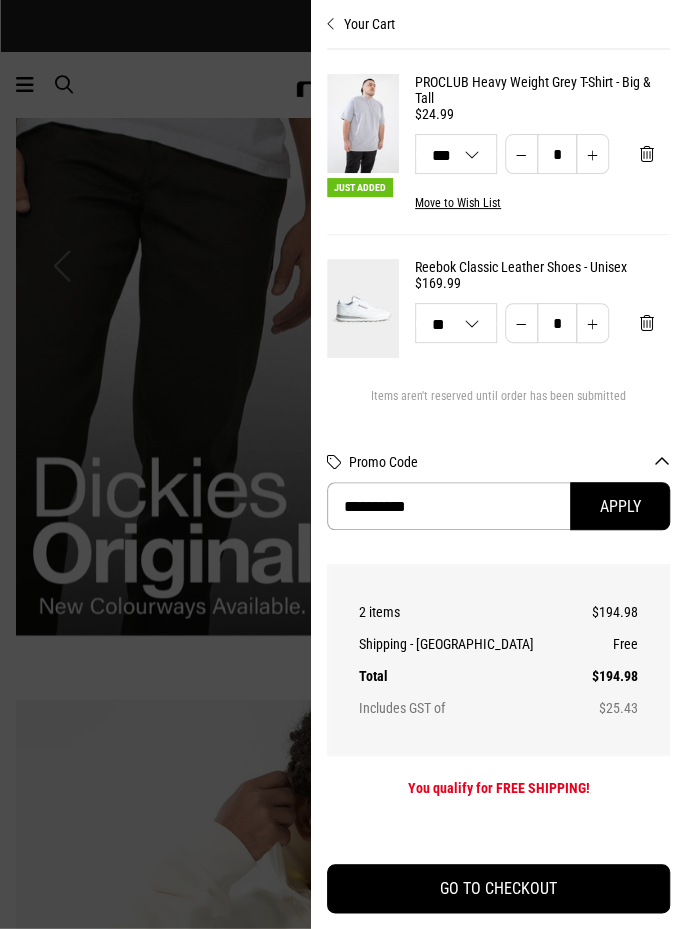 type on "**********" 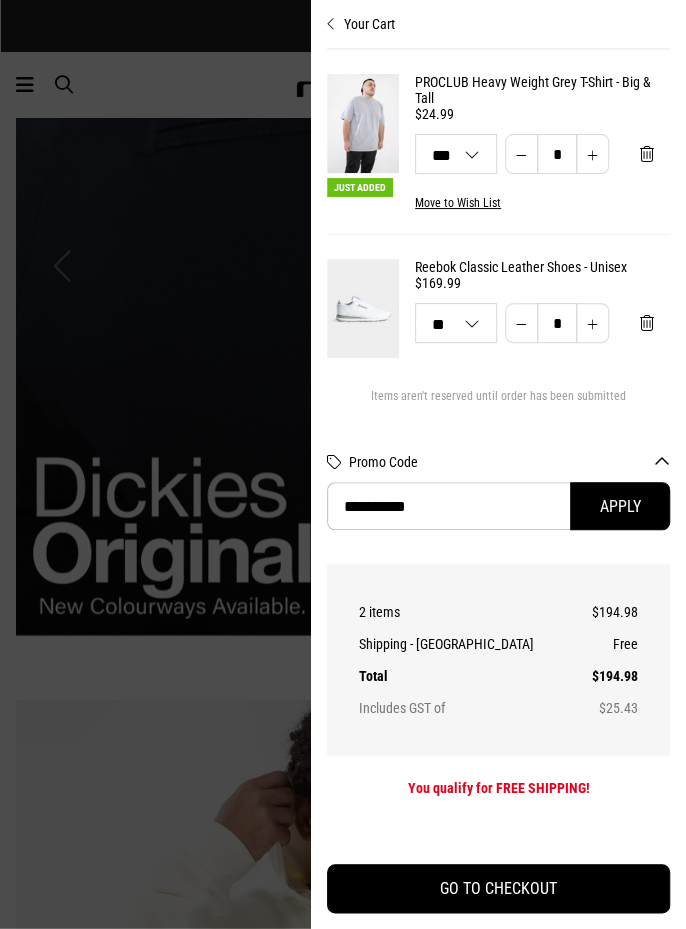 click on "Apply" at bounding box center (620, 506) 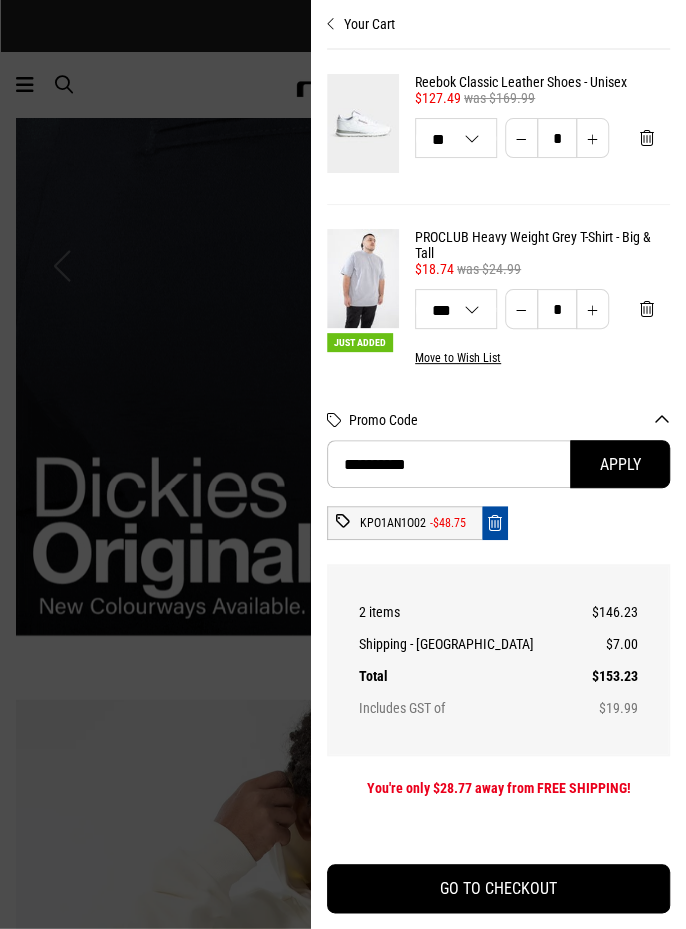 scroll, scrollTop: 0, scrollLeft: 0, axis: both 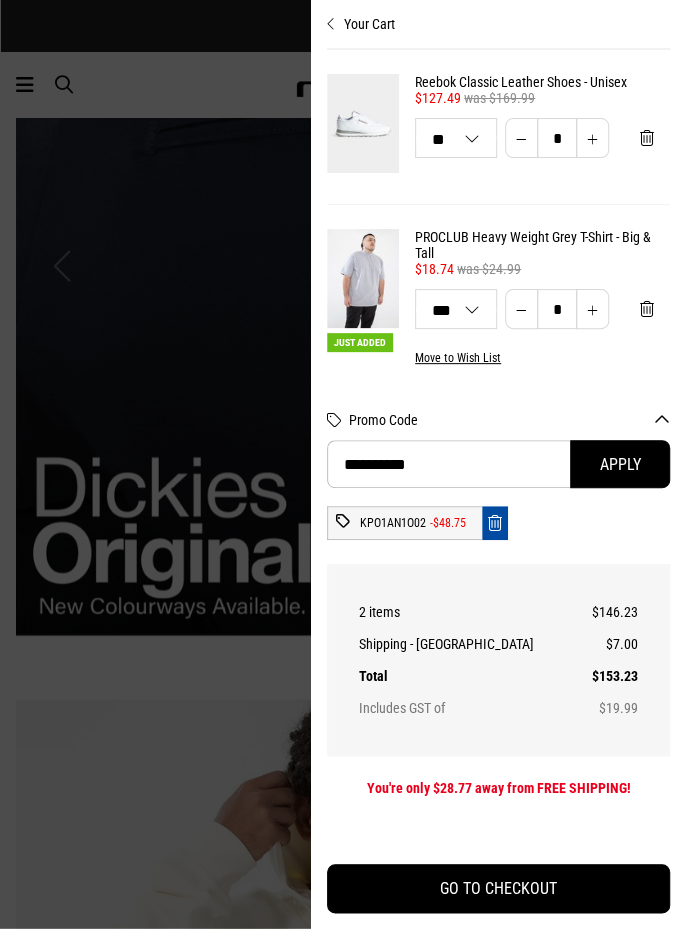 click at bounding box center [343, 464] 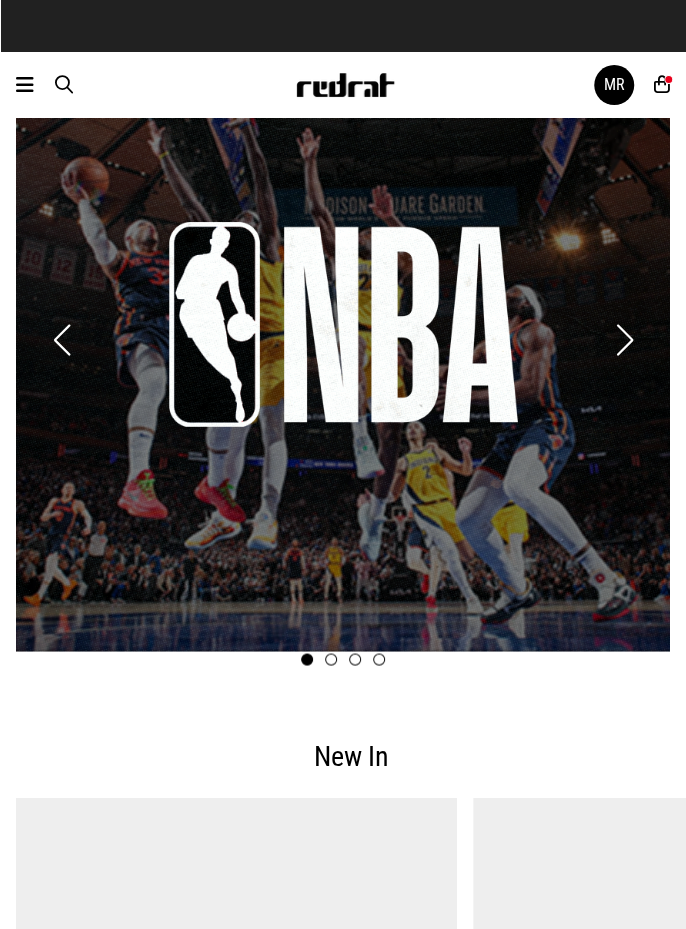scroll, scrollTop: 2977, scrollLeft: 0, axis: vertical 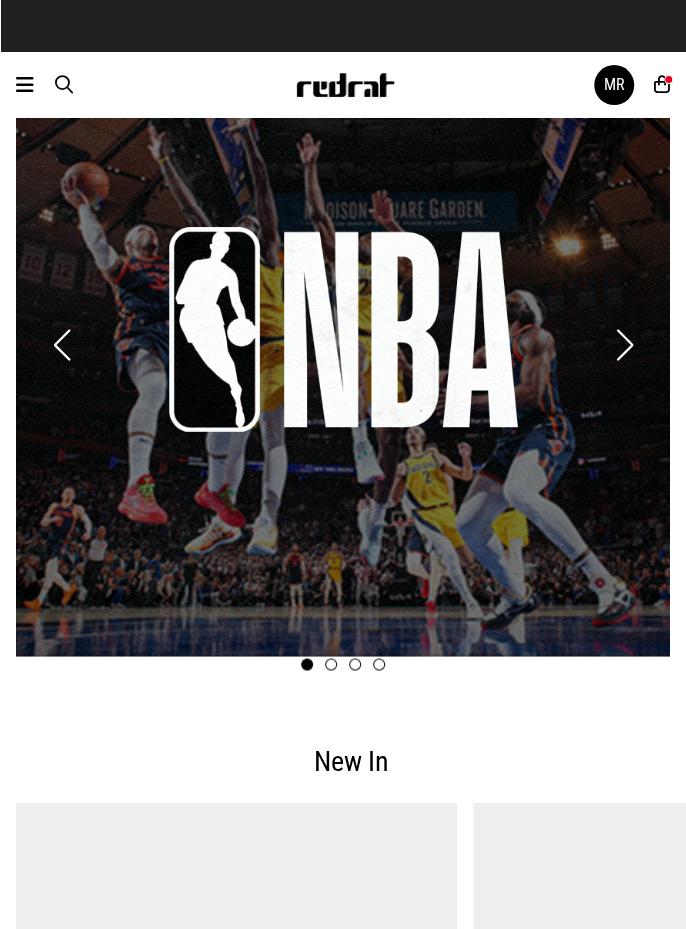 click at bounding box center [624, 345] 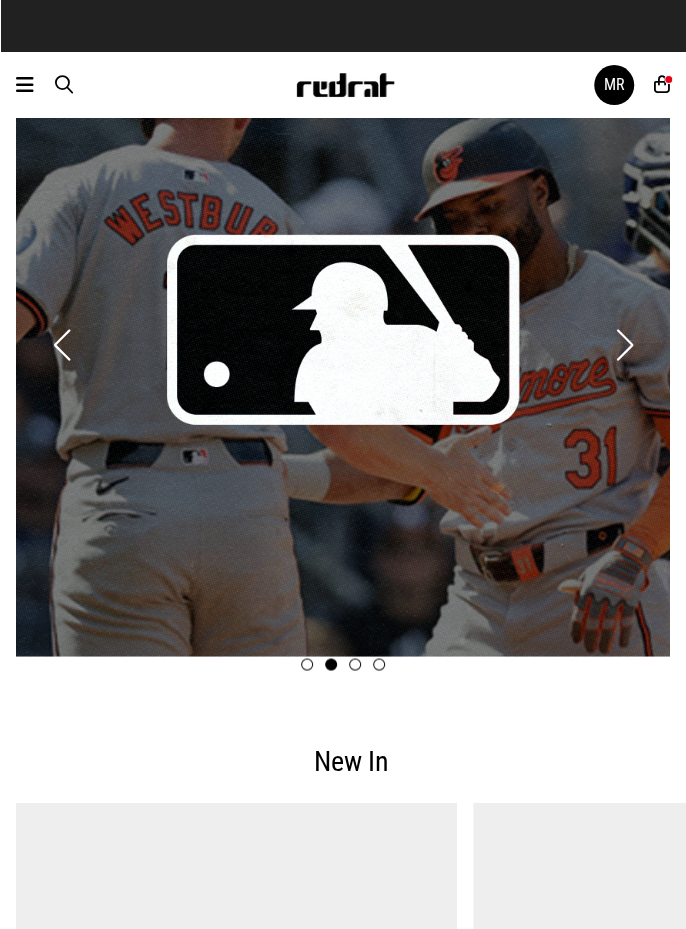 click at bounding box center [624, 345] 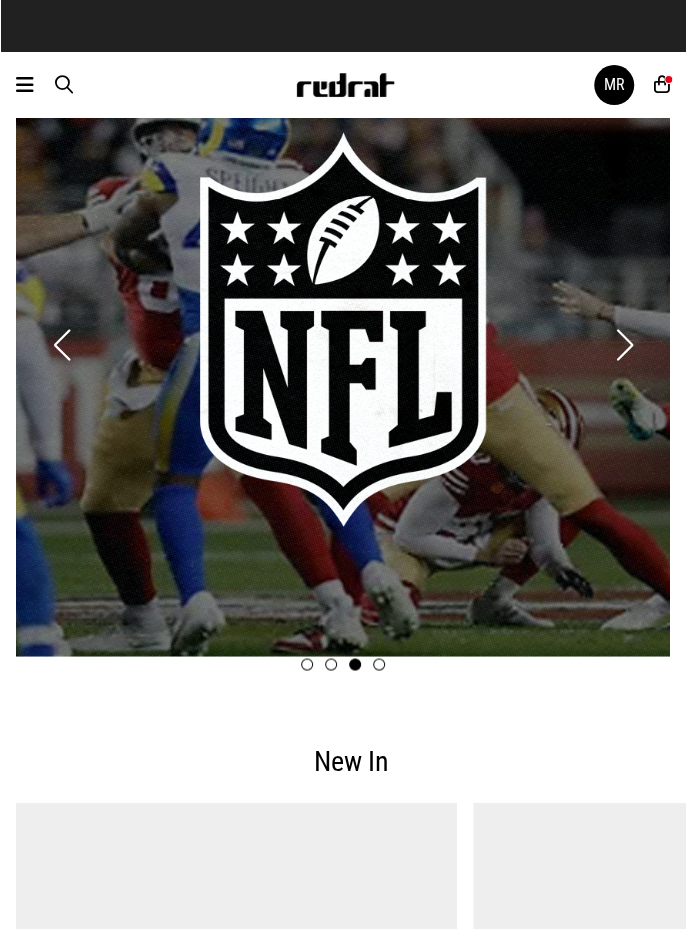click at bounding box center [624, 345] 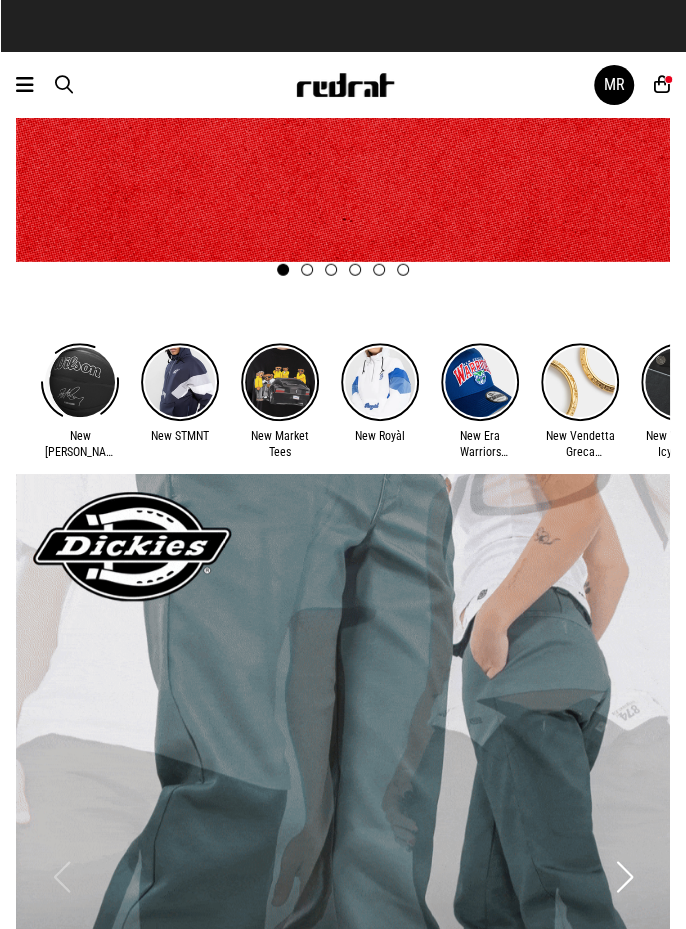 scroll, scrollTop: 1467, scrollLeft: 0, axis: vertical 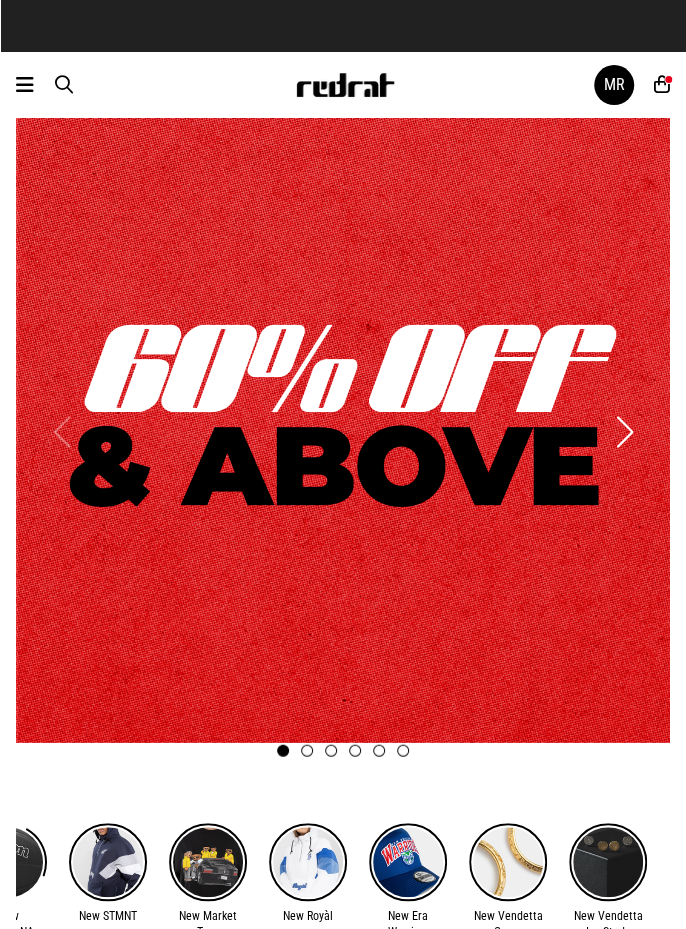 click at bounding box center (25, 85) 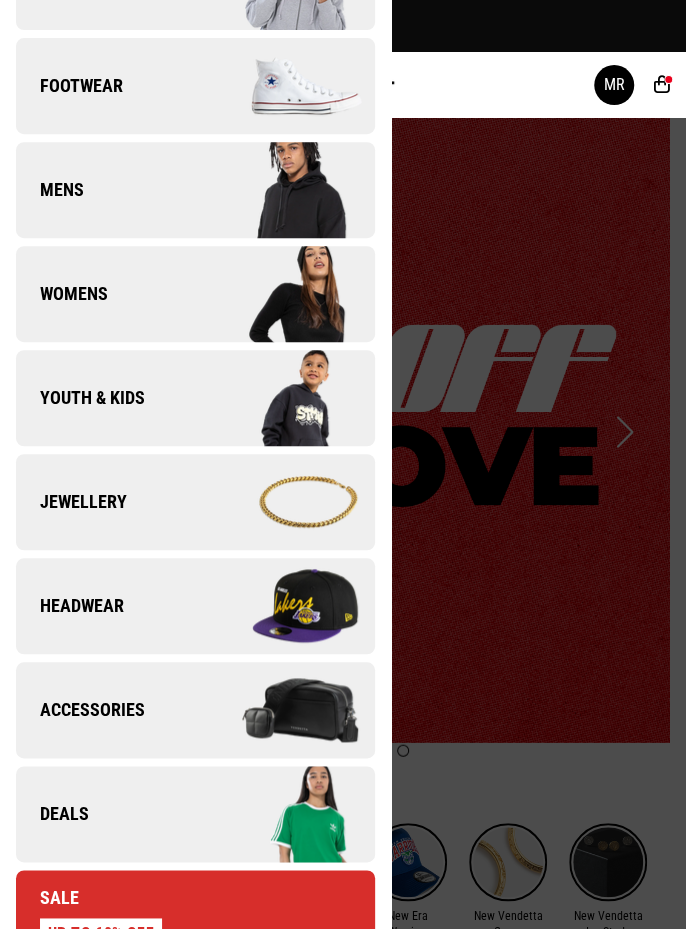 scroll, scrollTop: 204, scrollLeft: 0, axis: vertical 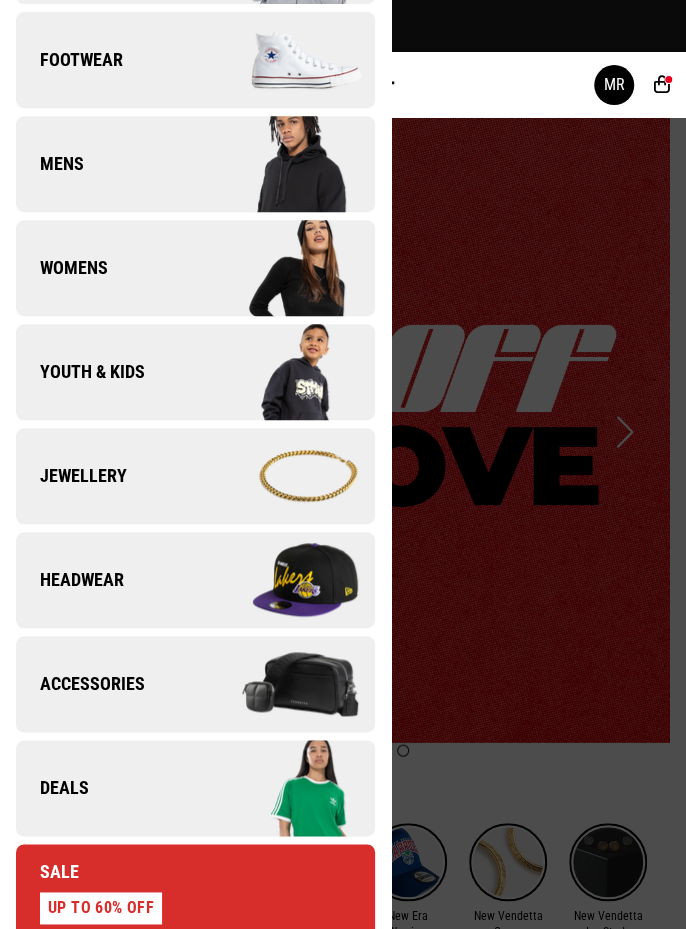 click on "Jewellery" at bounding box center (71, 476) 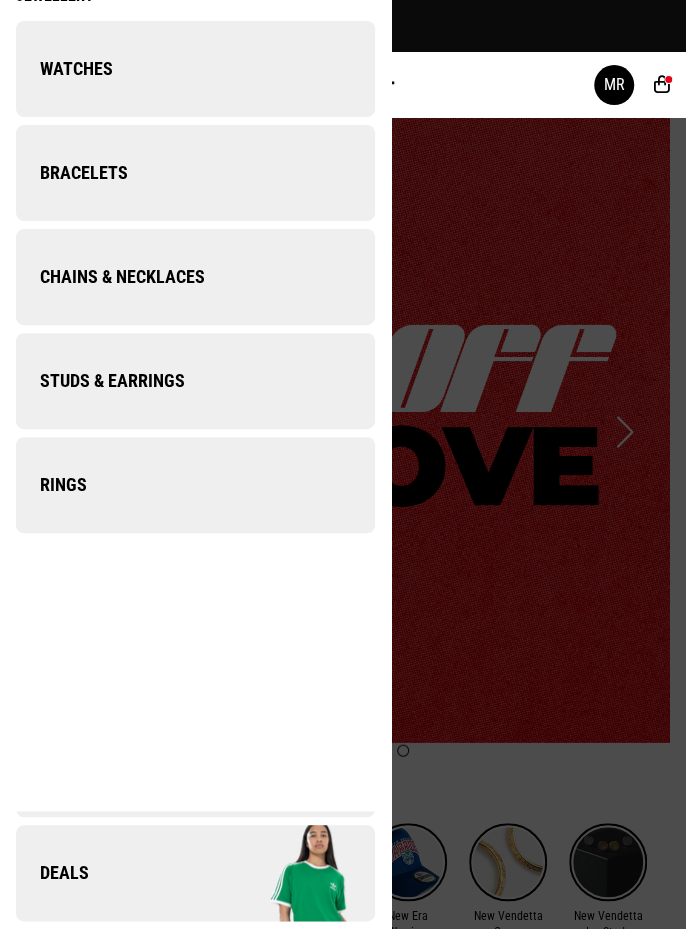 scroll, scrollTop: 0, scrollLeft: 0, axis: both 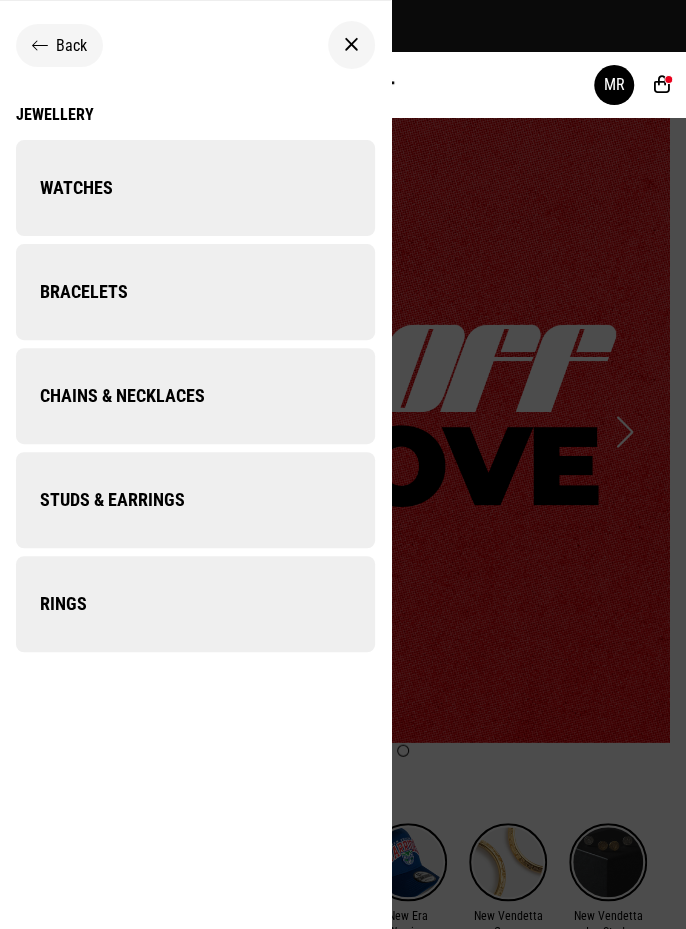 click on "Watches" at bounding box center [64, 188] 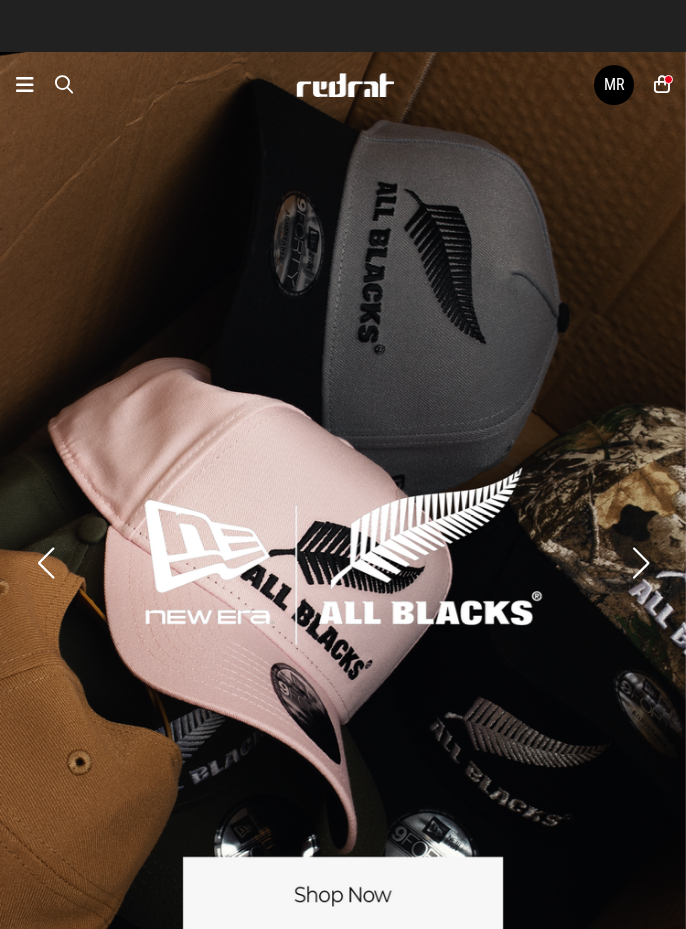 scroll, scrollTop: 0, scrollLeft: 0, axis: both 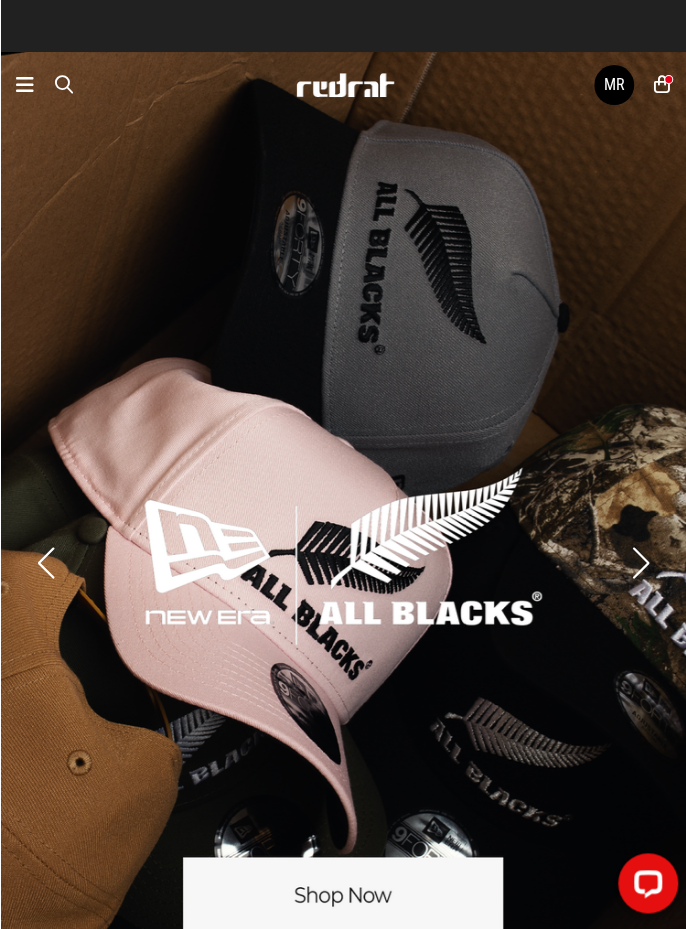 click on "MR" at bounding box center [614, 84] 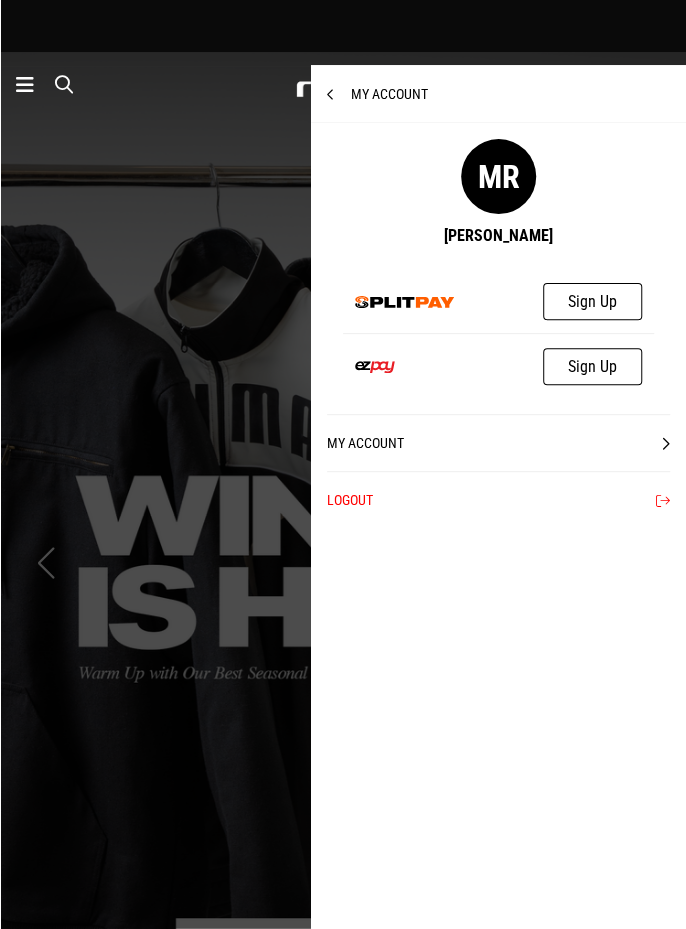 click on "My Account" at bounding box center (498, 442) 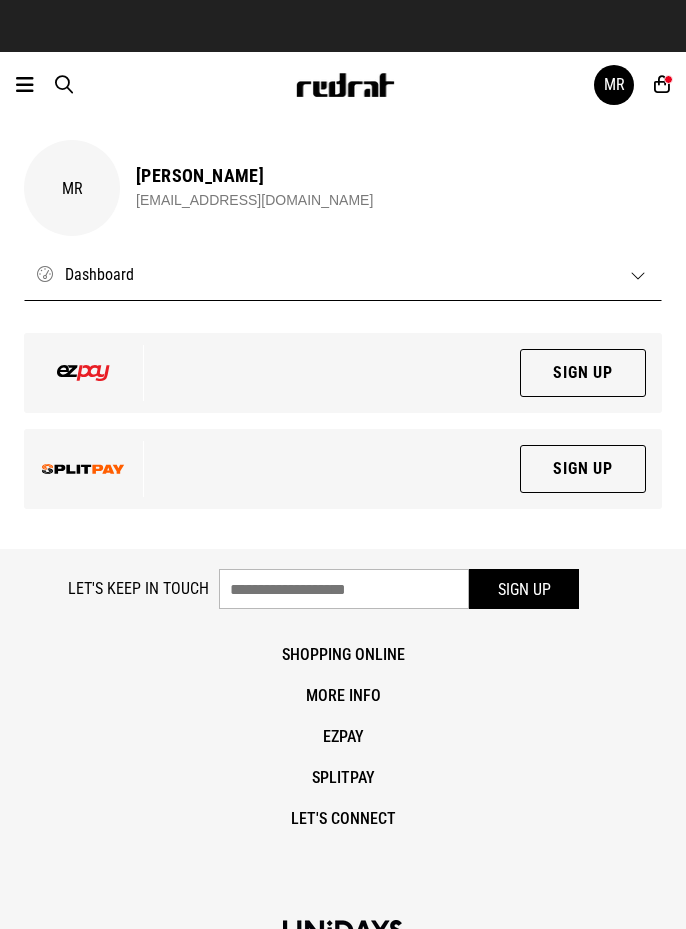scroll, scrollTop: 0, scrollLeft: 0, axis: both 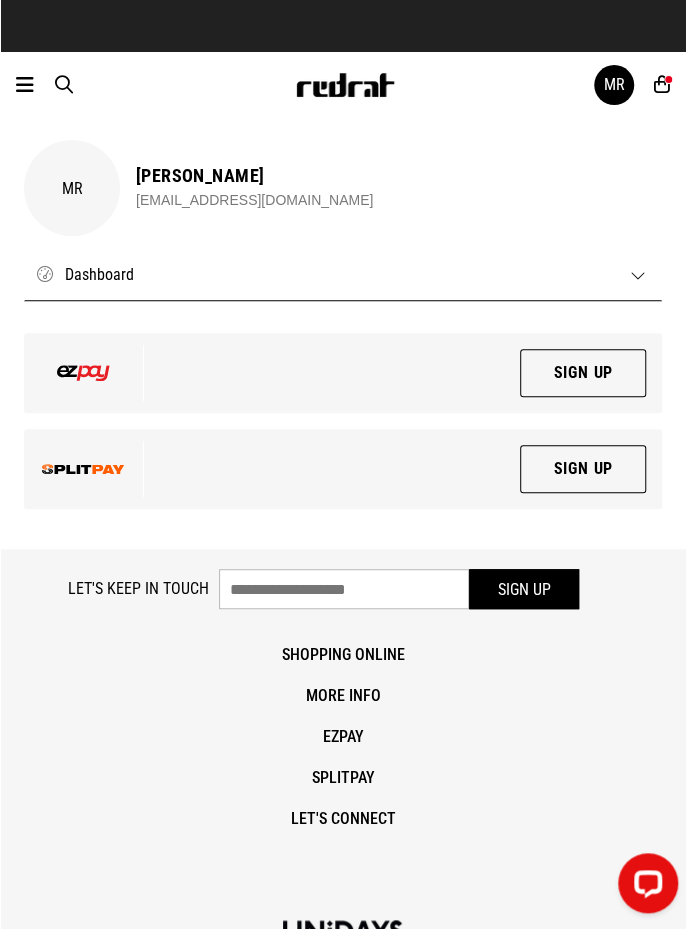 click on "Sign Up" at bounding box center [343, 469] 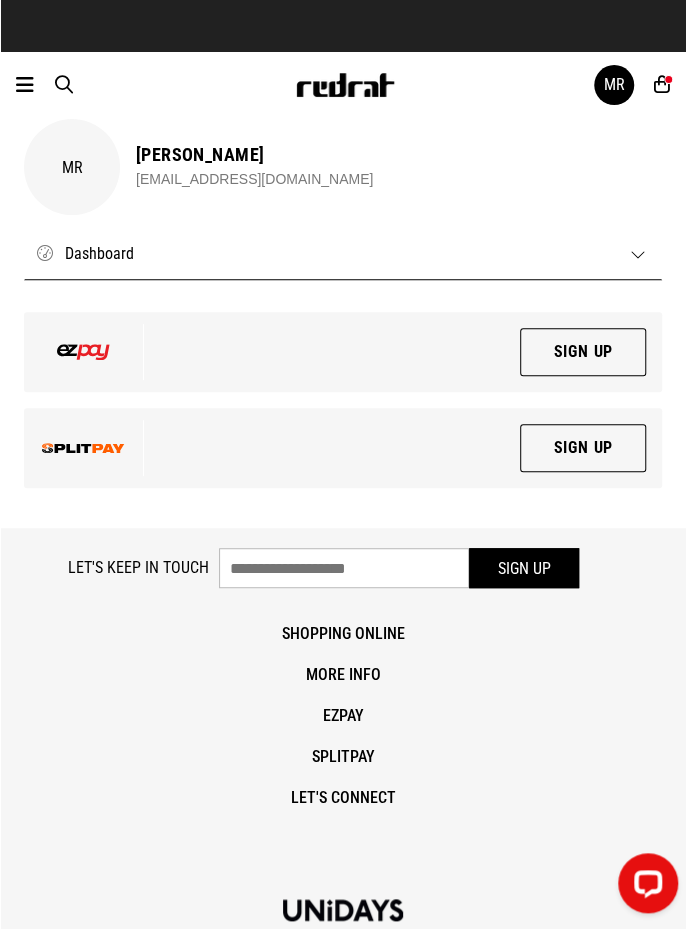 scroll, scrollTop: 0, scrollLeft: 0, axis: both 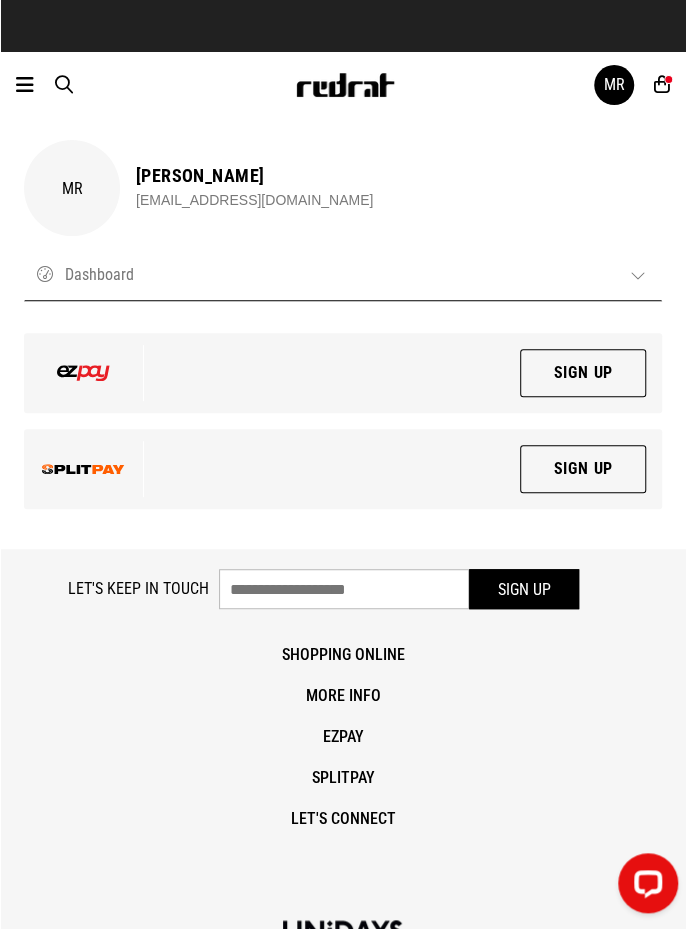 click on "Dashboard" at bounding box center [343, 274] 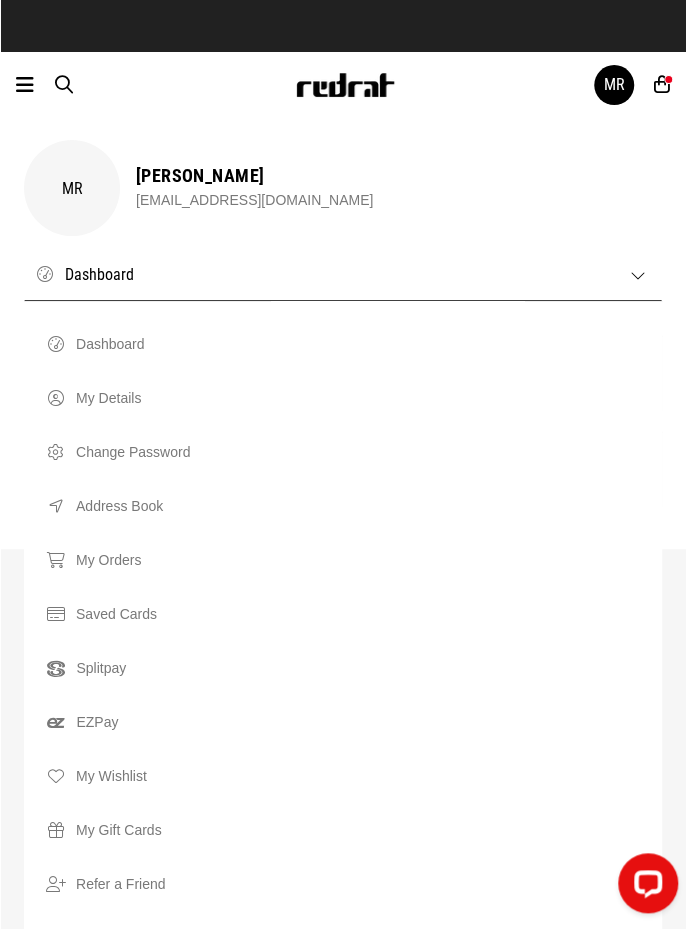 click on "Splitpay" at bounding box center (363, 668) 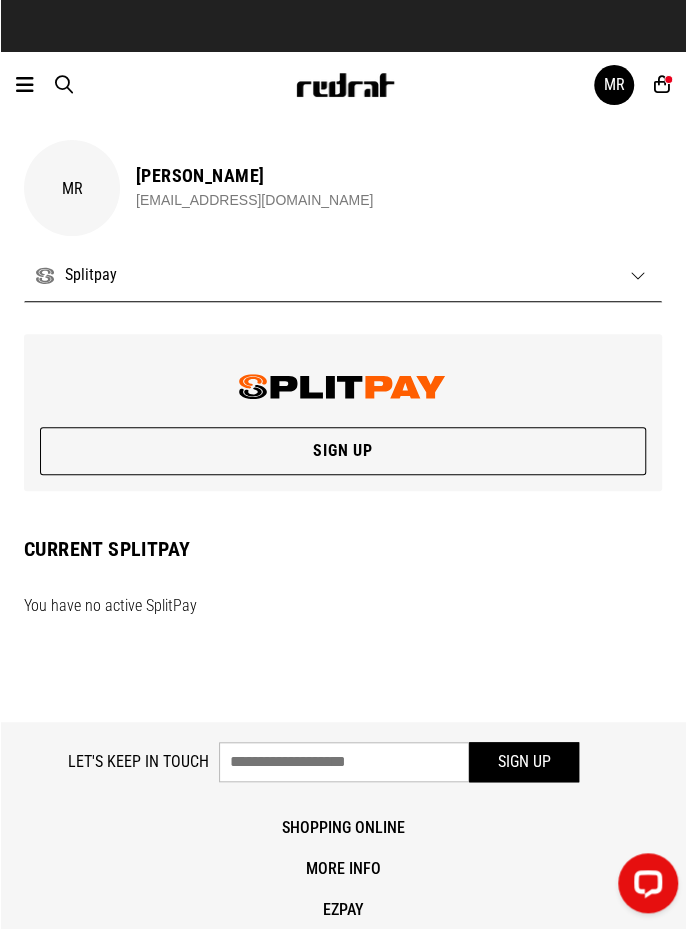 click on "Current SplitPay" at bounding box center (343, 549) 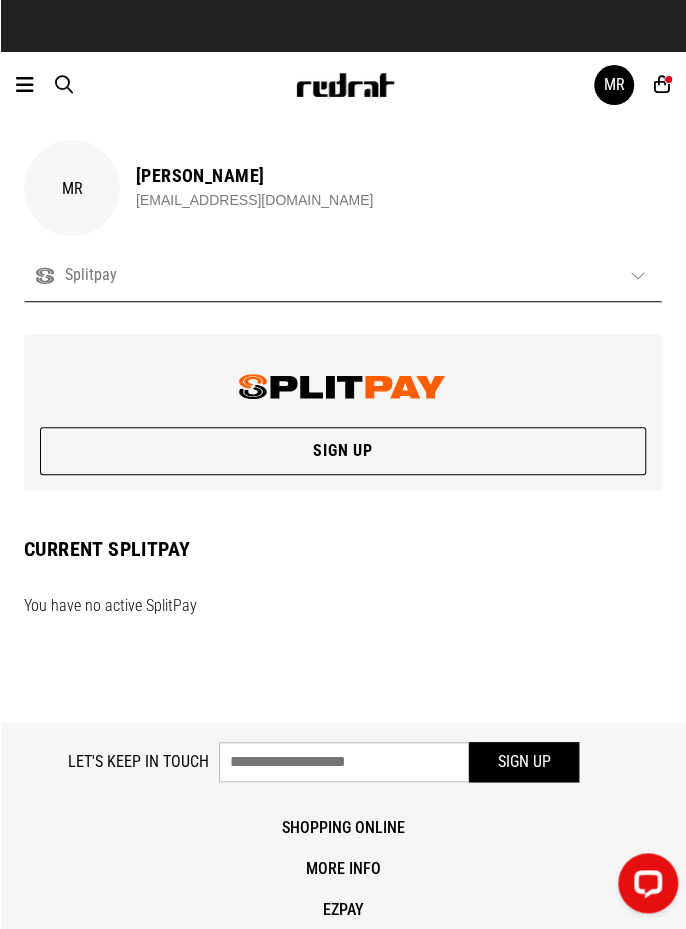 click on "Splitpay" at bounding box center (343, 275) 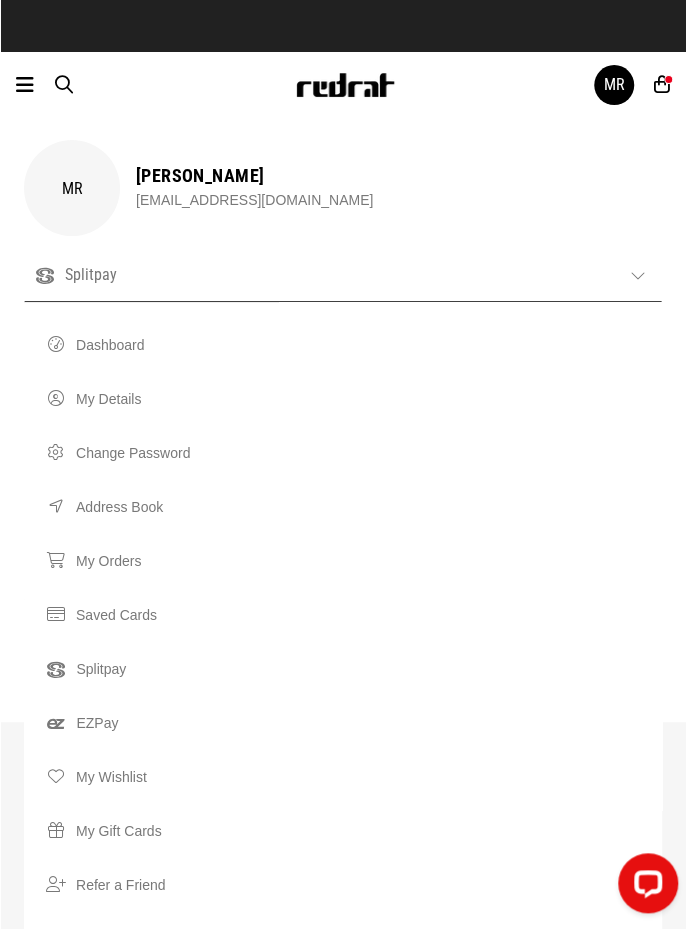 scroll, scrollTop: 9, scrollLeft: 0, axis: vertical 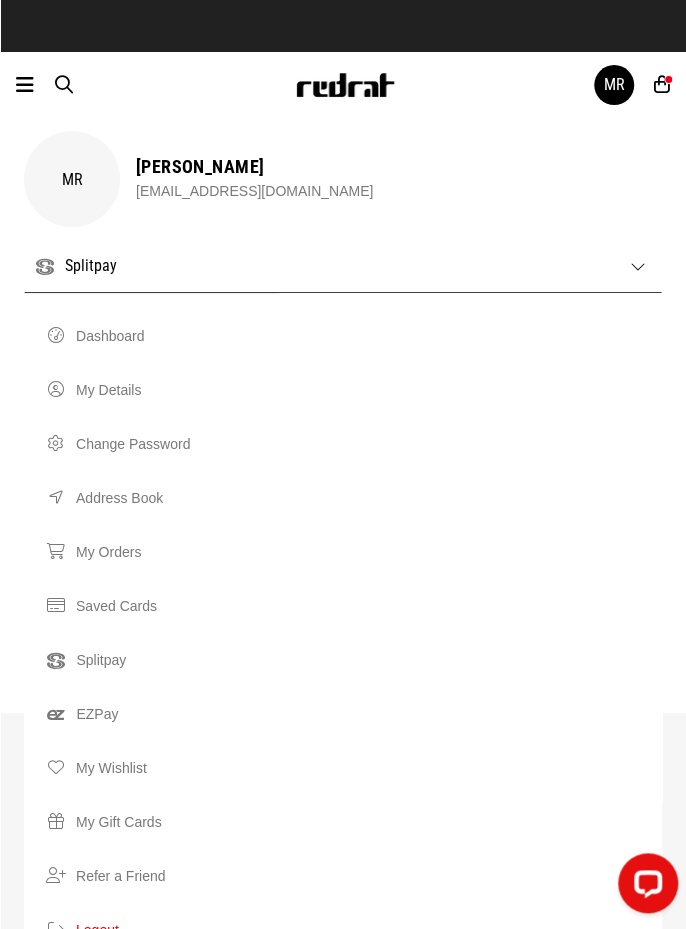 click on "My Details" at bounding box center (363, 390) 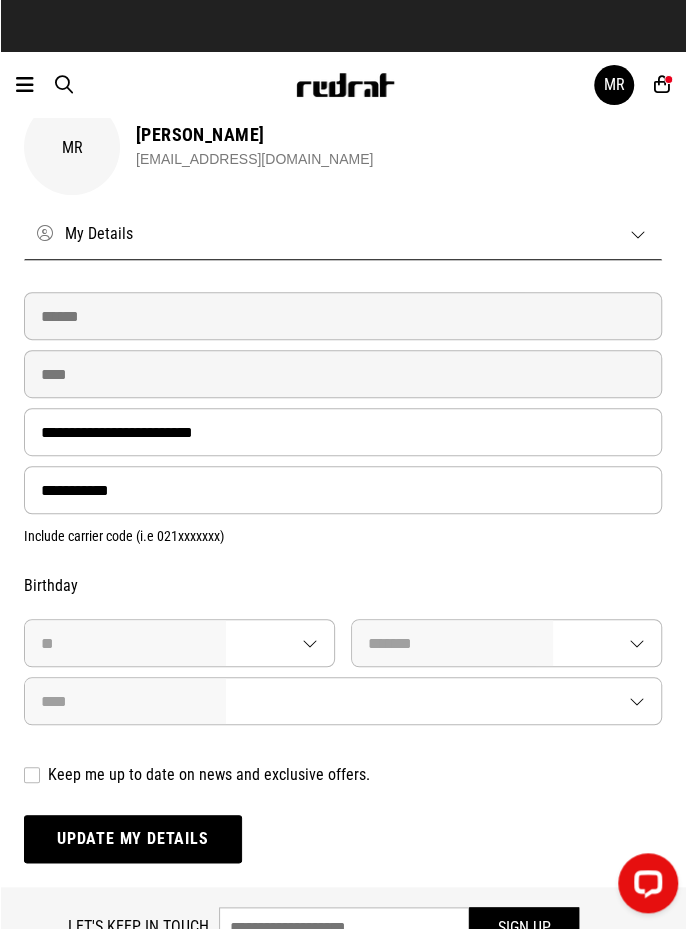 scroll, scrollTop: 40, scrollLeft: 0, axis: vertical 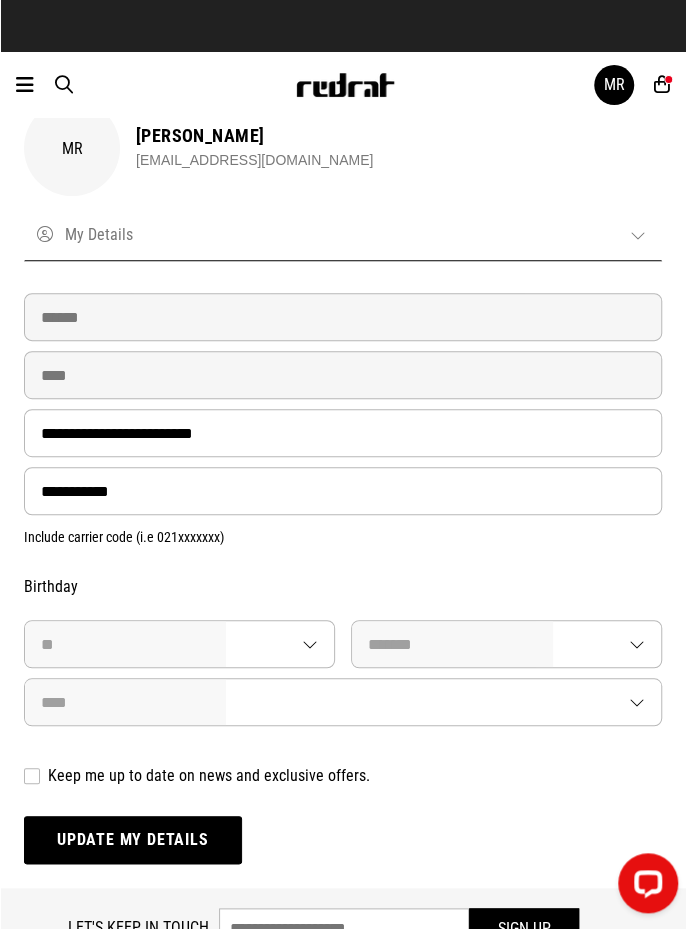 click on "My Details" at bounding box center [343, 234] 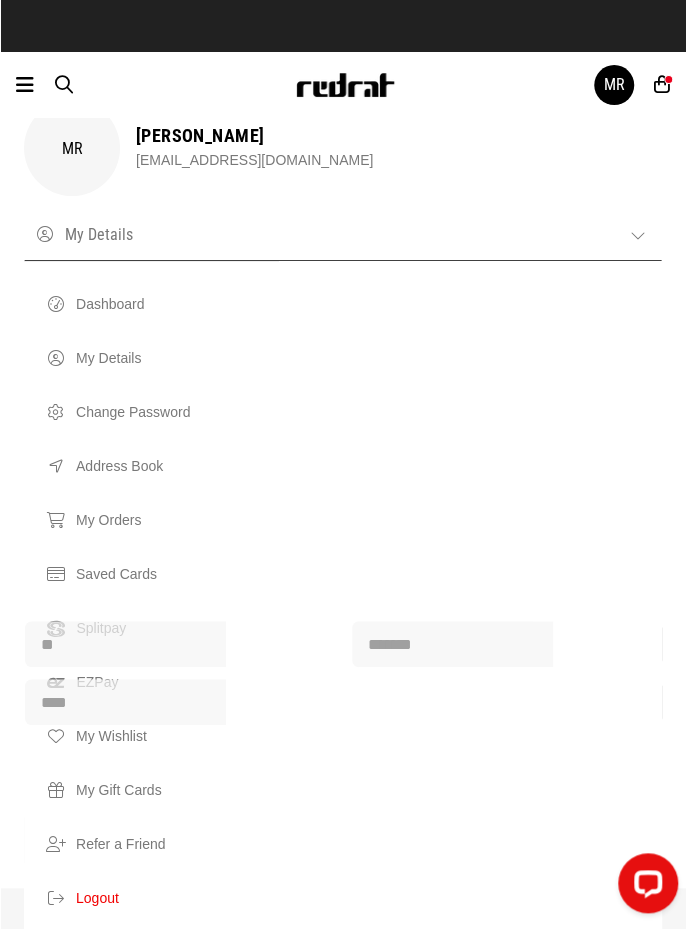 scroll, scrollTop: 0, scrollLeft: 0, axis: both 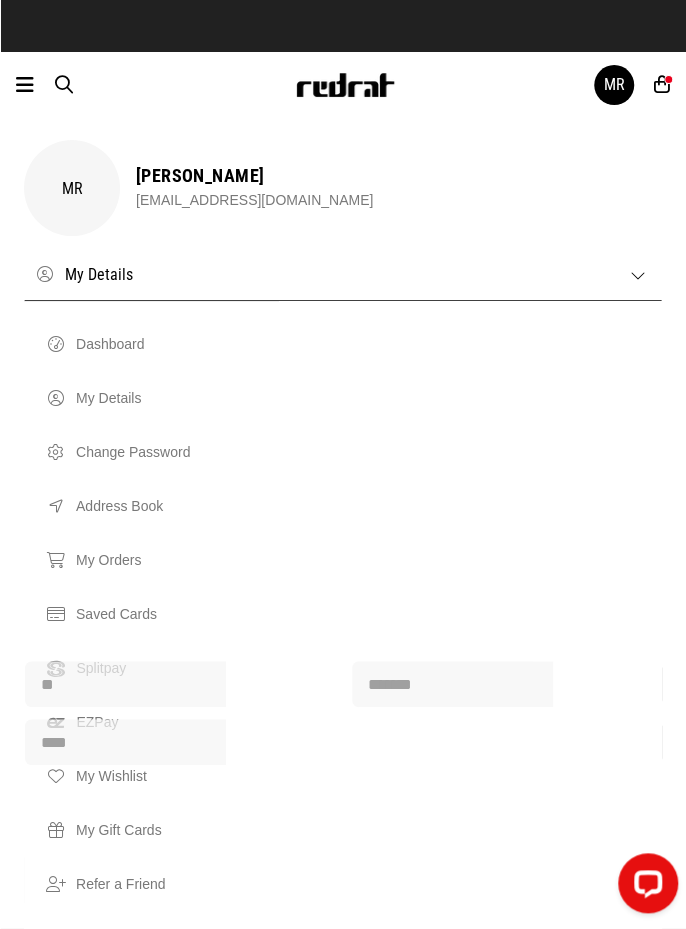 click on "Dashboard" at bounding box center (363, 344) 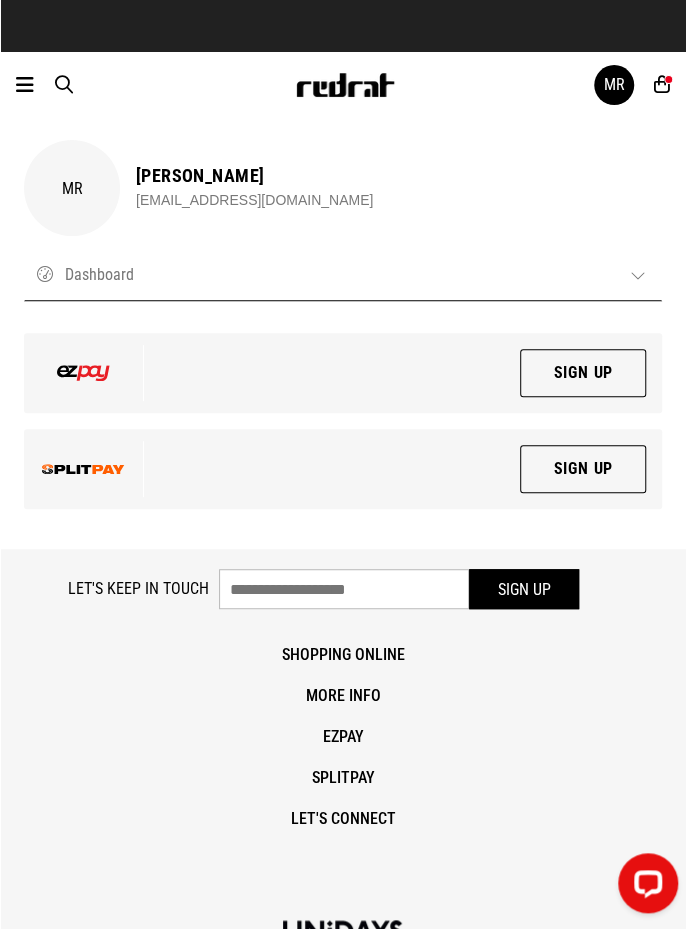 click on "Dashboard" at bounding box center (343, 274) 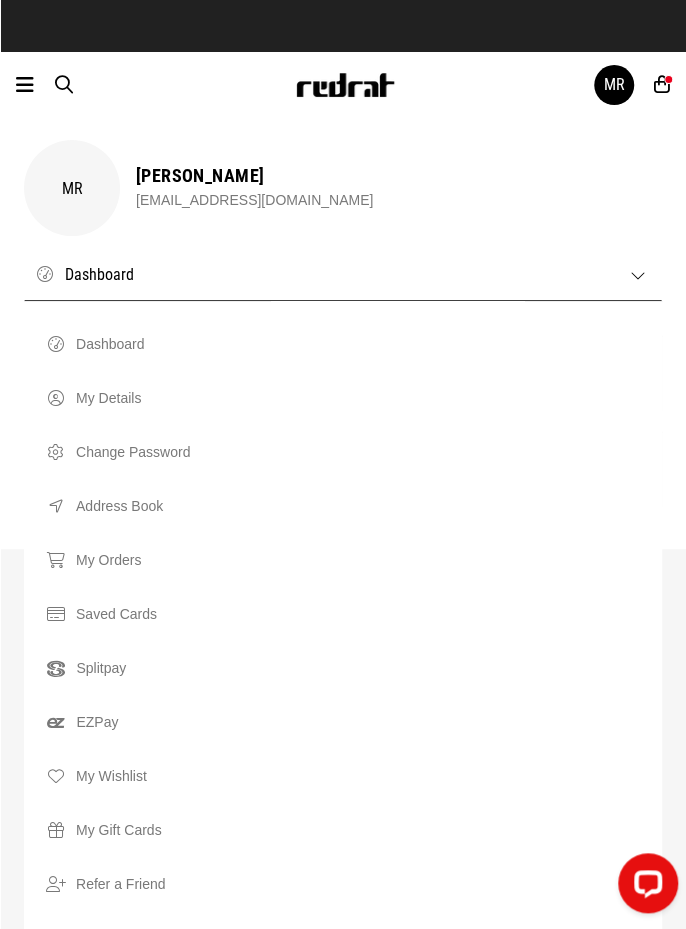 click on "Dashboard" at bounding box center (363, 344) 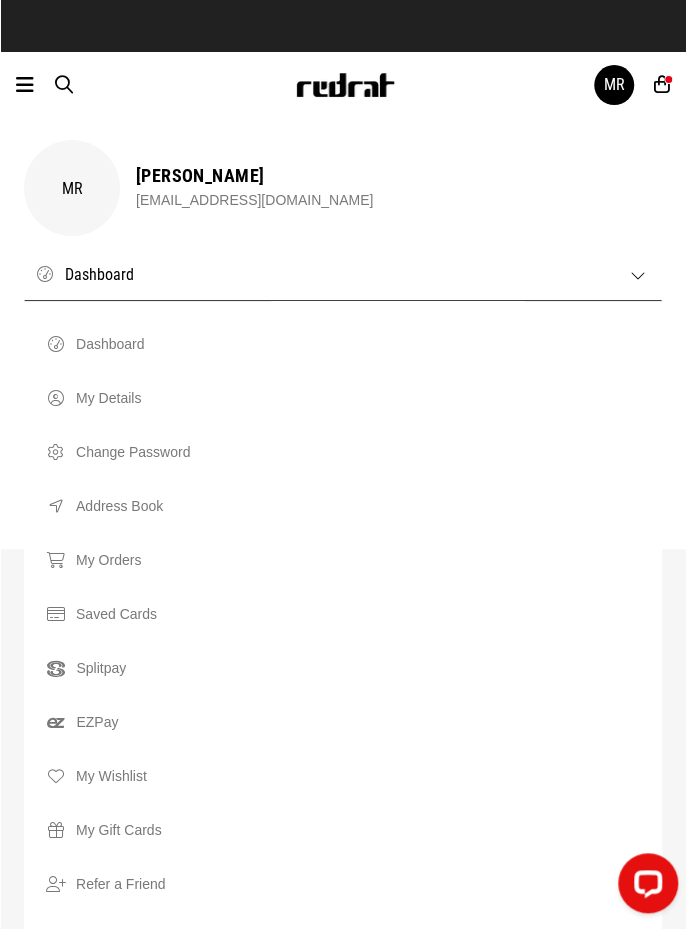 click on "Dashboard" at bounding box center (363, 344) 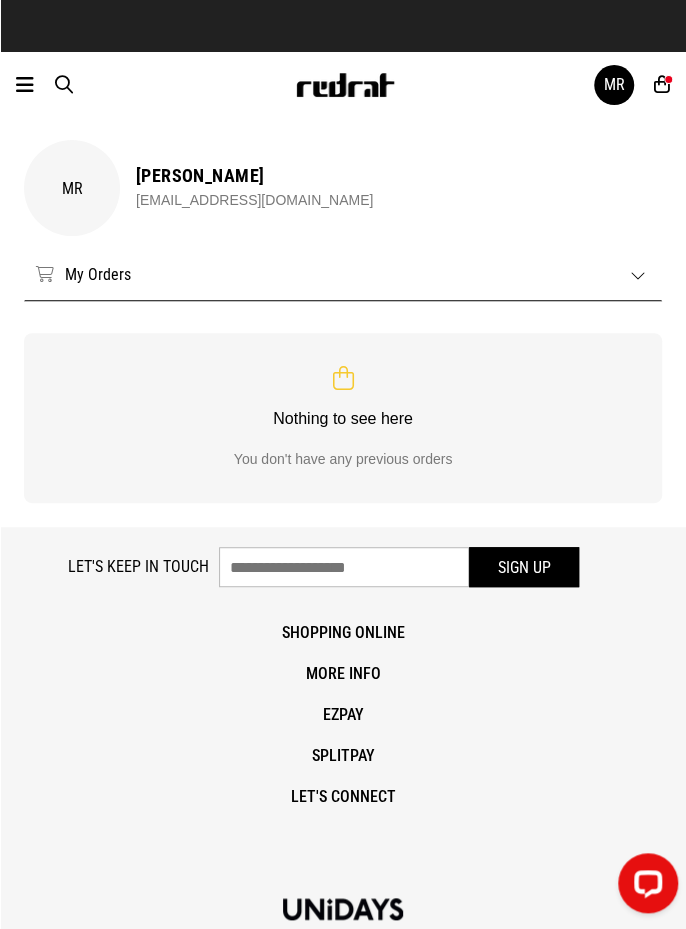 click on "Men   Women   Sale   MR
Hi, Mathew
New       Back         Footwear       Back         Mens       Back         Womens       Back         Youth & Kids       Back         Jewellery       Back         Headwear       Back         Accessories       Back         Deals       Back         Sale   UP TO 60% OFF
Shop by Brand
adidas
Converse
New Era
See all brands     Gift Cards   Find a Store   Delivery   Returns & Exchanges   FAQ   Contact Us
Payment Options Only at Red Rat
Let's keep in touch
Back
MR     My Account
MR
Mathew Ryan
Sign Up     Sign Up   My Account   Logout     3" at bounding box center (343, 84) 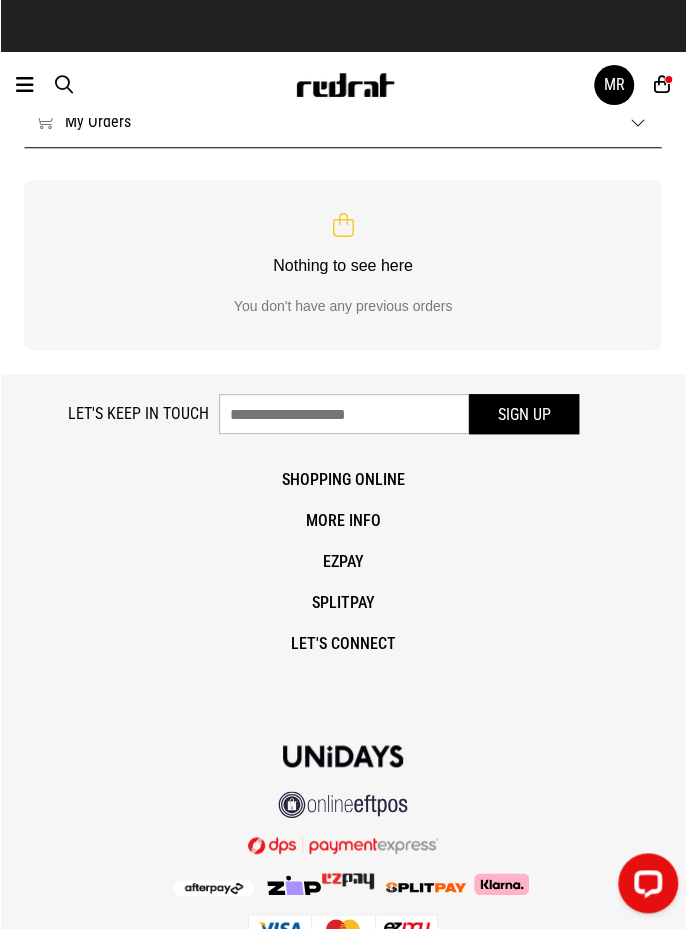 scroll, scrollTop: 0, scrollLeft: 0, axis: both 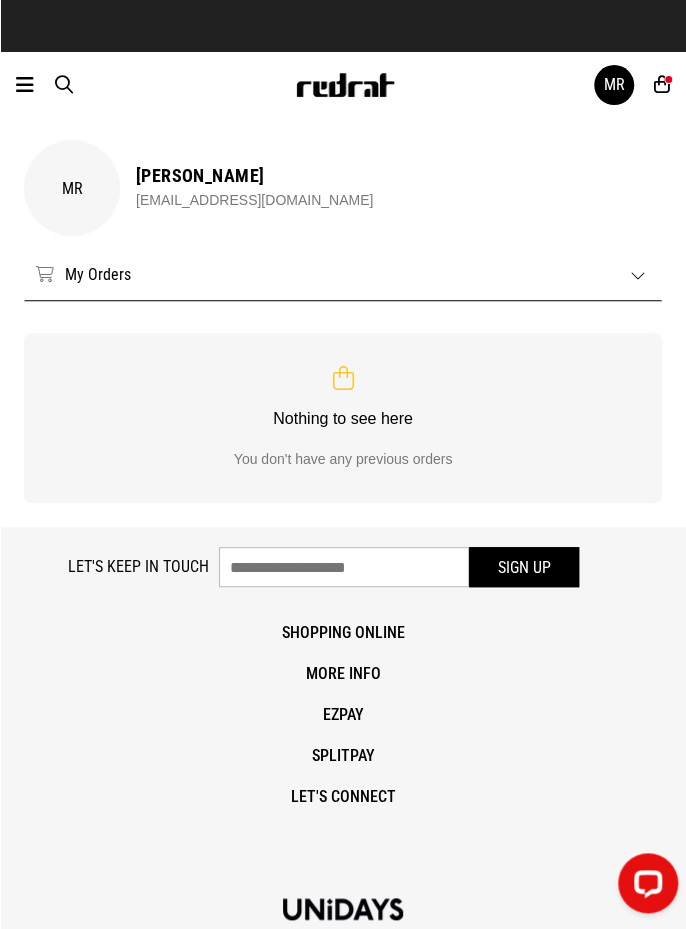 click at bounding box center [25, 85] 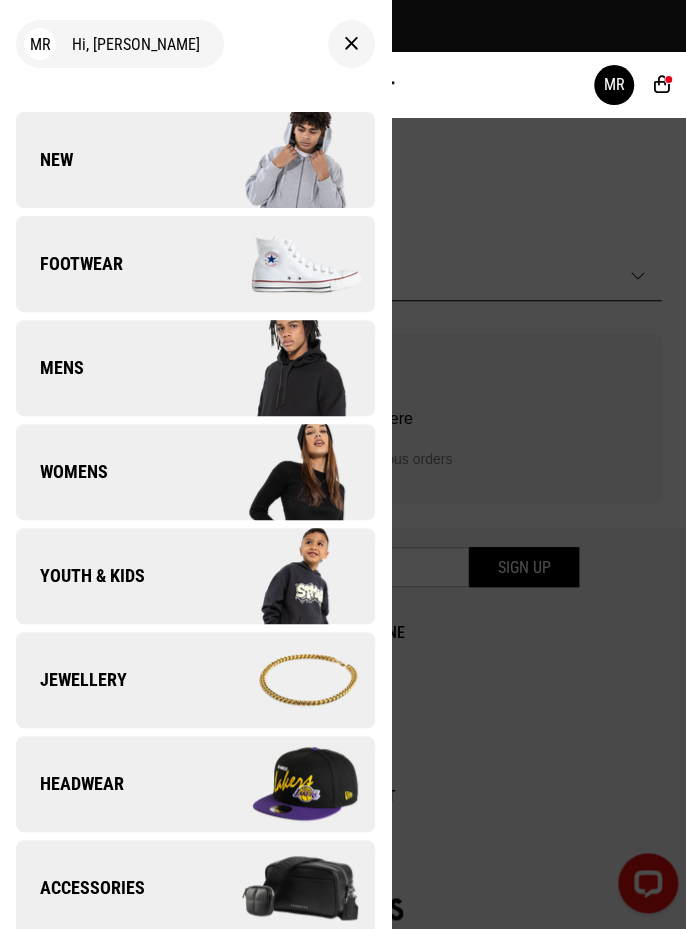 click on "MR" at bounding box center (40, 44) 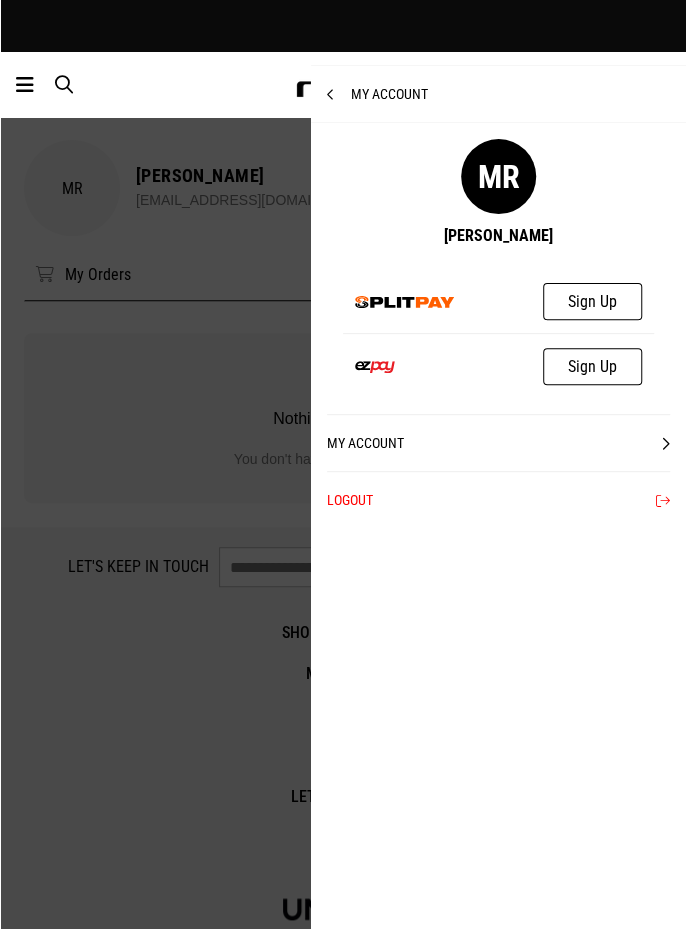 click on "My Account" at bounding box center [498, 442] 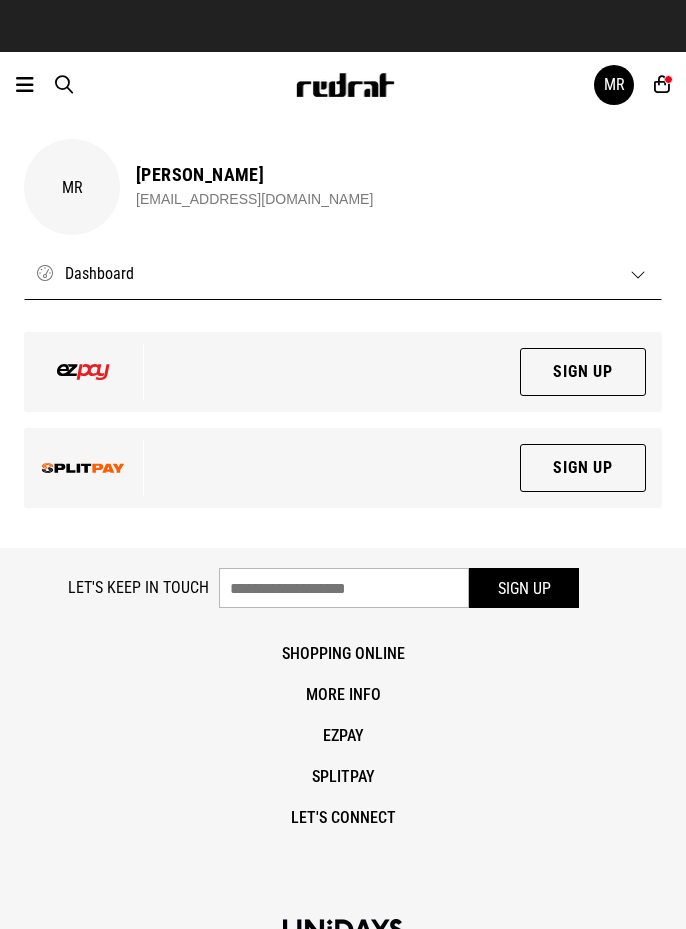 scroll, scrollTop: 0, scrollLeft: 0, axis: both 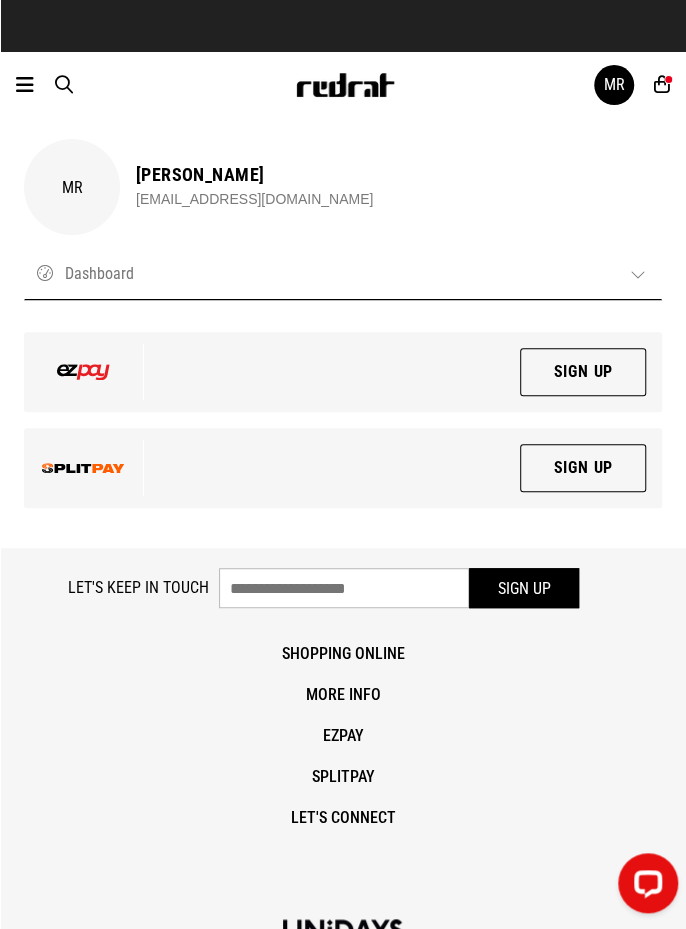click on "Dashboard" at bounding box center [343, 273] 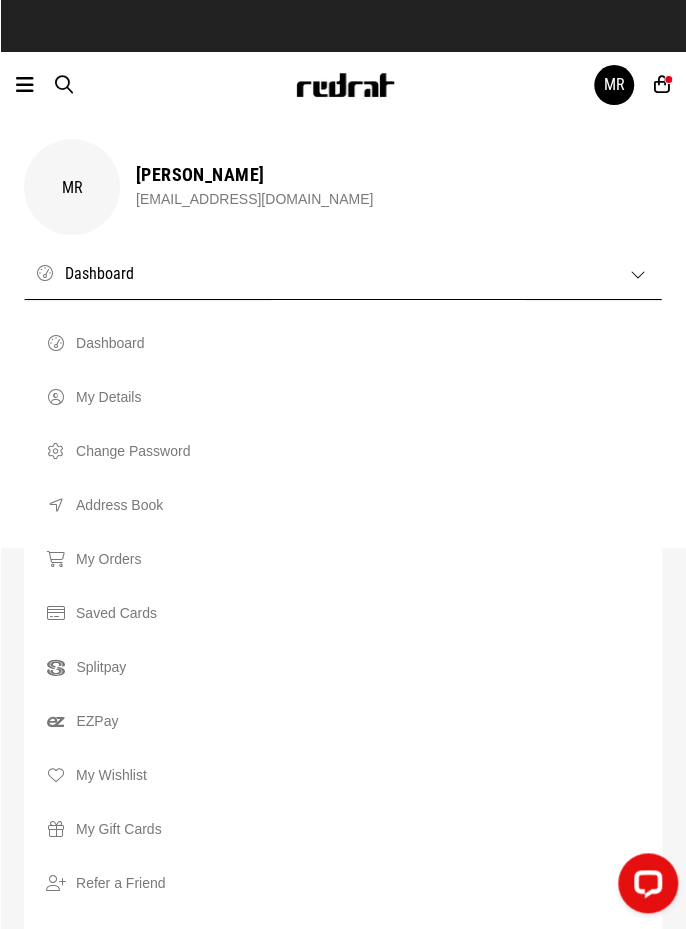 click on "Address Book" at bounding box center (363, 505) 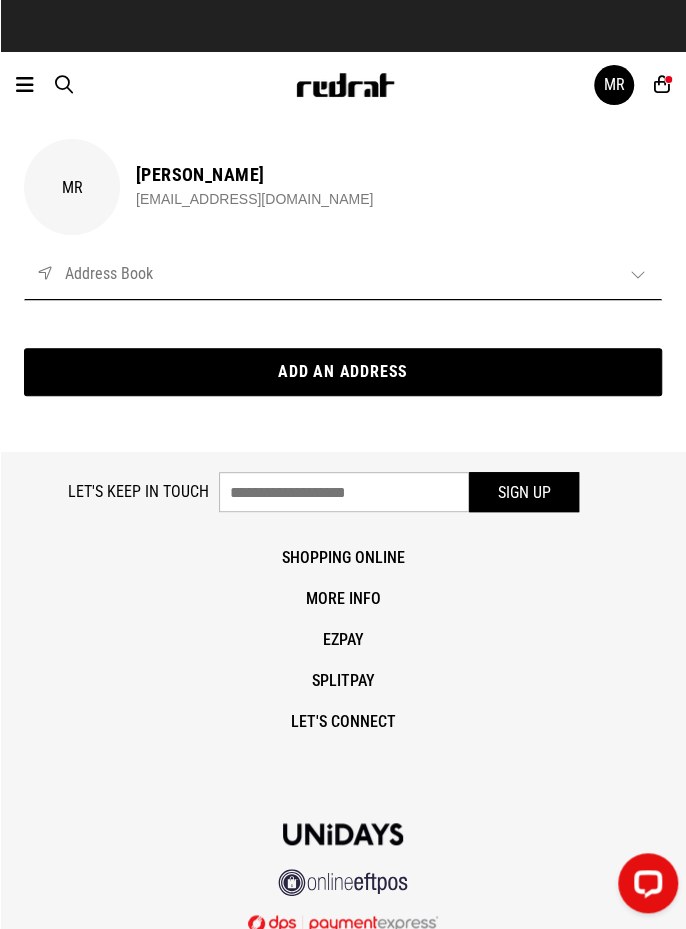 click on "Address Book" at bounding box center (343, 273) 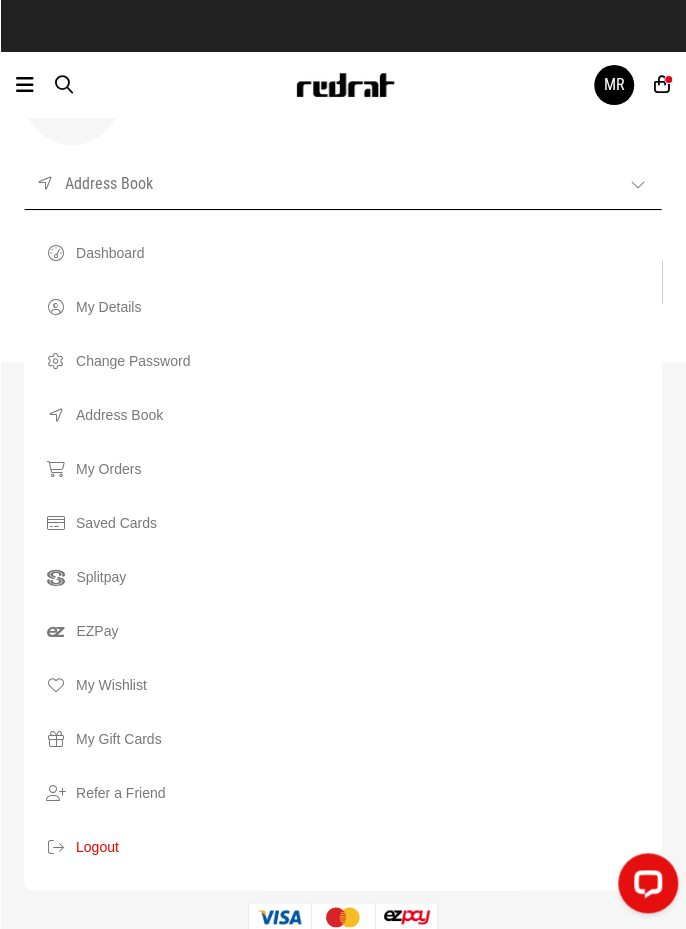 scroll, scrollTop: 92, scrollLeft: 0, axis: vertical 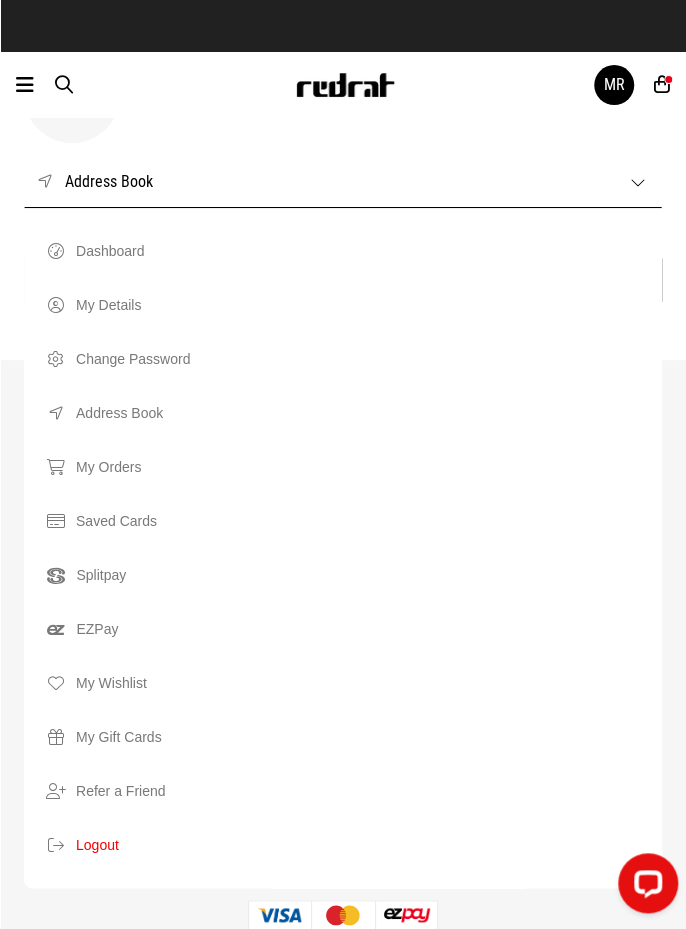 click on "My Gift Cards" at bounding box center (363, 737) 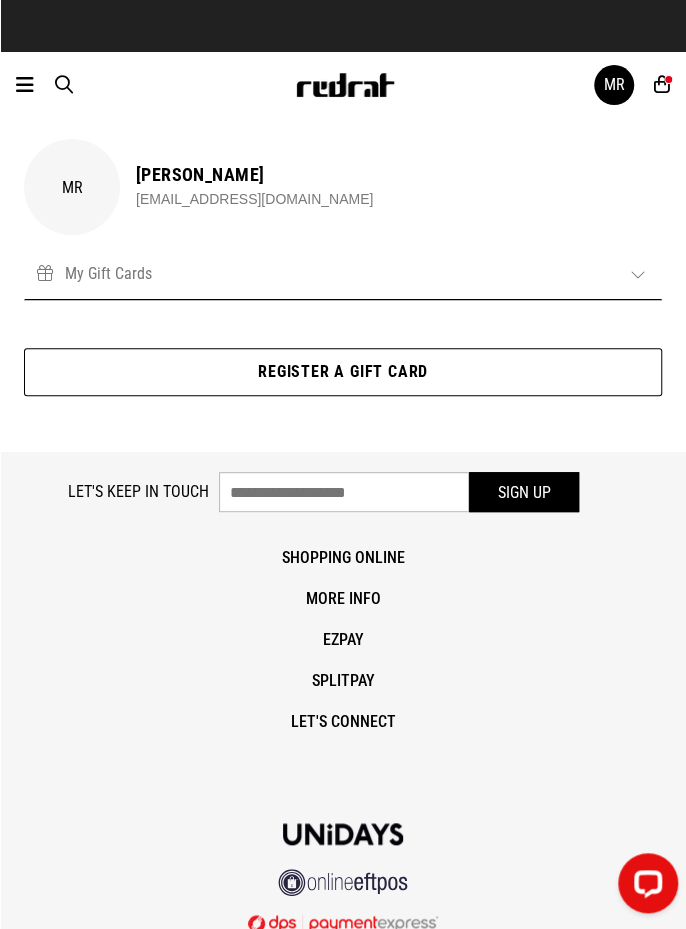 click on "My Gift Cards" at bounding box center [343, 273] 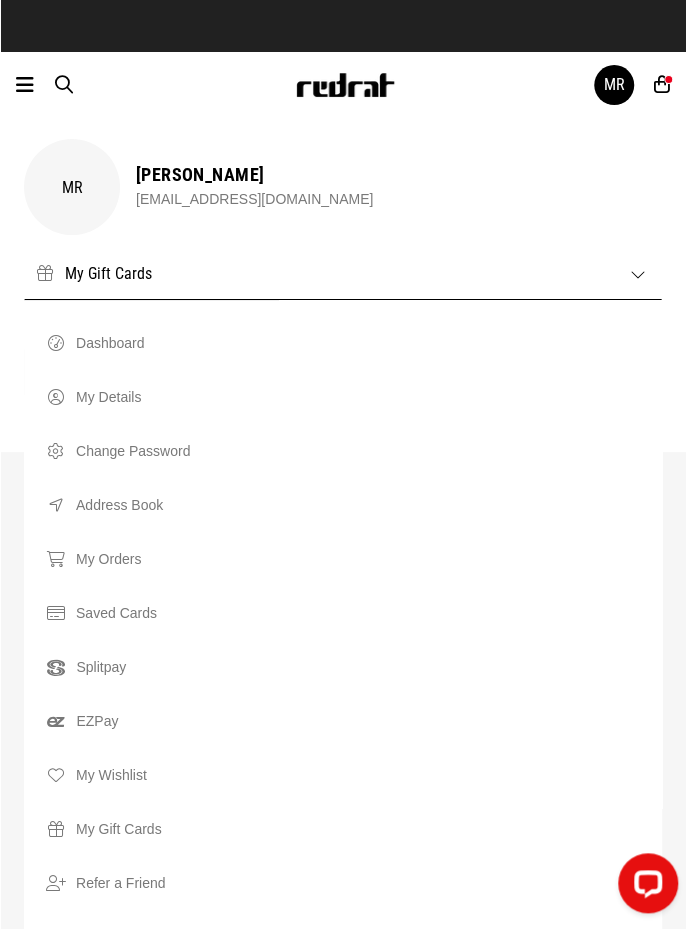 click on "Splitpay" at bounding box center (363, 667) 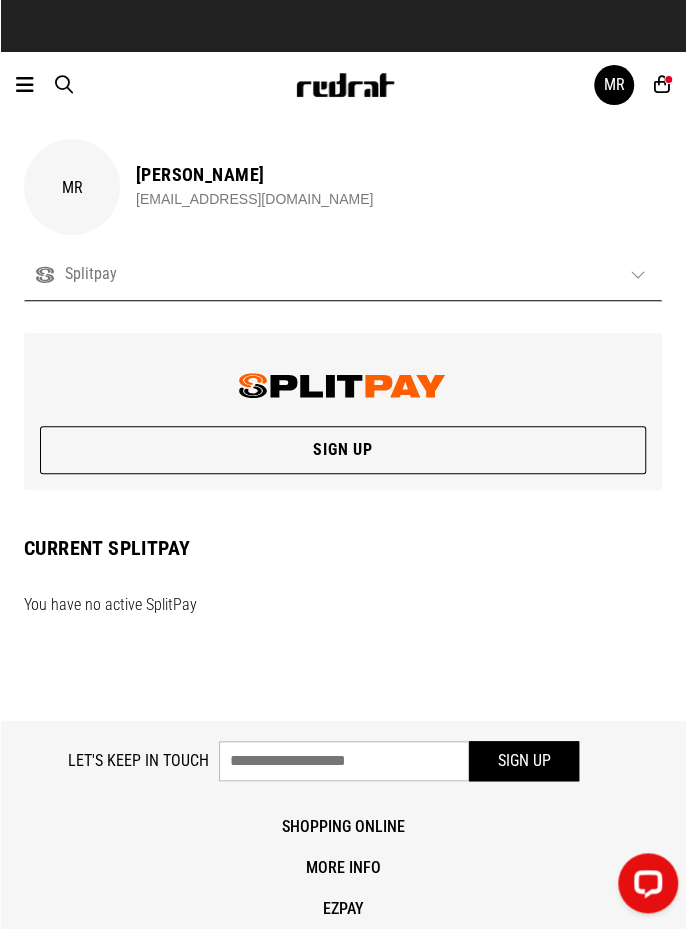 click on "Splitpay" at bounding box center [343, 274] 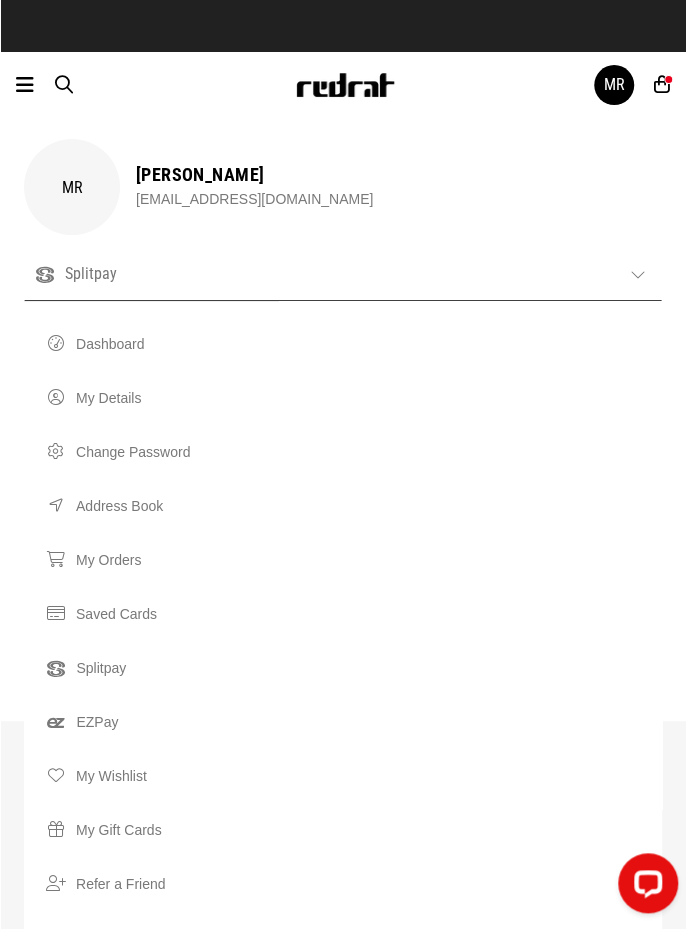 click on "Splitpay" at bounding box center [343, 274] 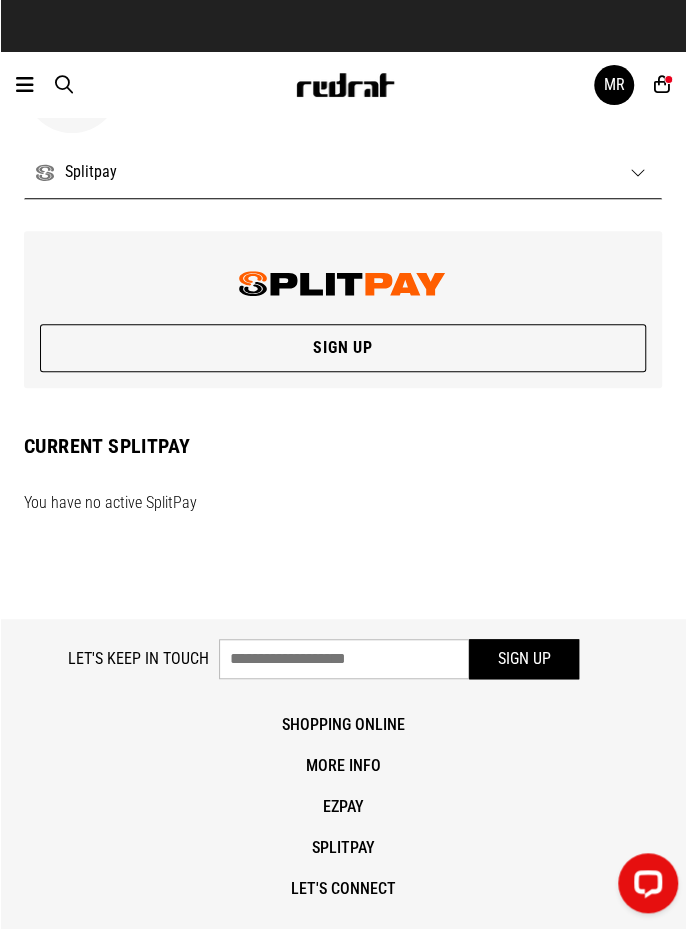 click on "Sign Up" at bounding box center (343, 348) 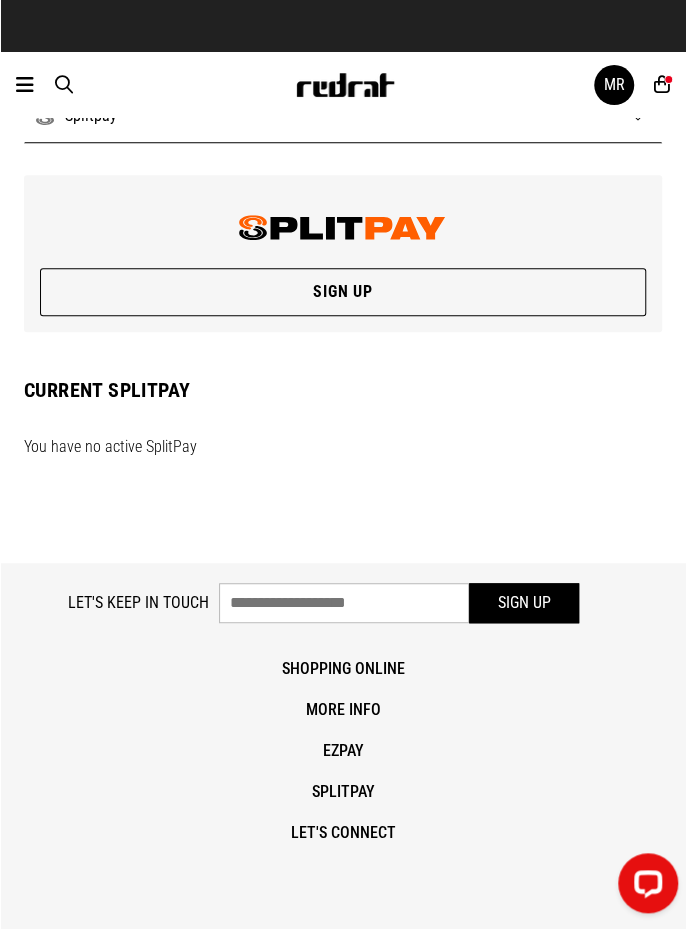 scroll, scrollTop: 198, scrollLeft: 0, axis: vertical 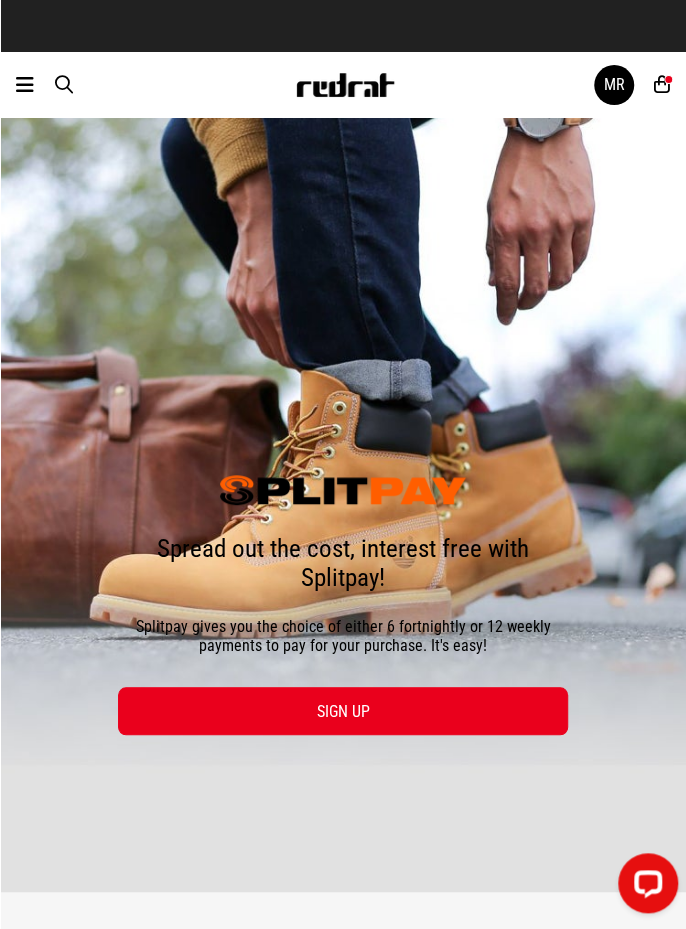 click on "SIGN UP" at bounding box center (343, 711) 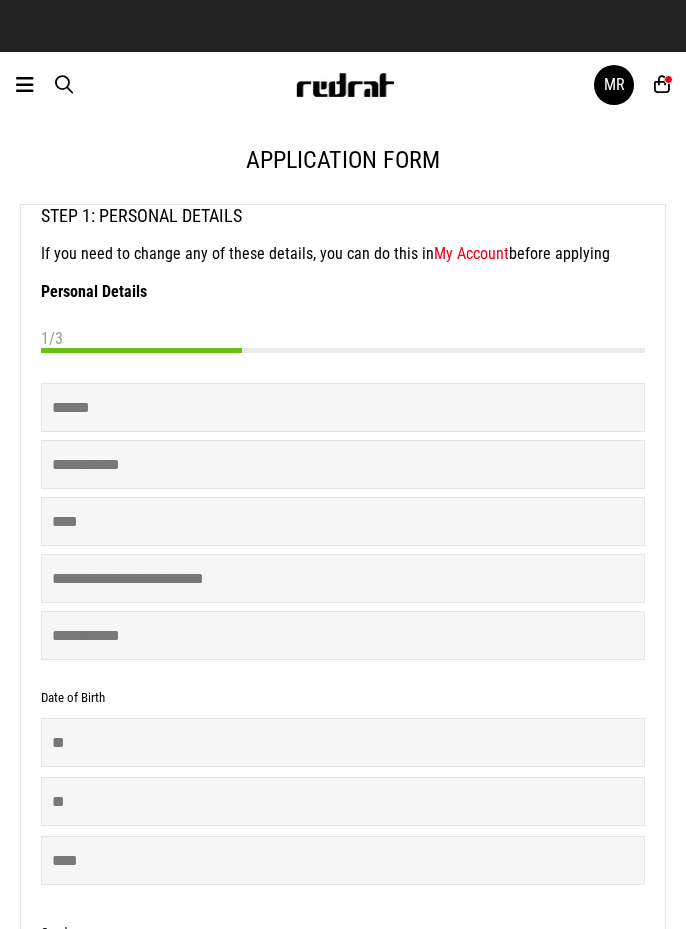 scroll, scrollTop: 0, scrollLeft: 0, axis: both 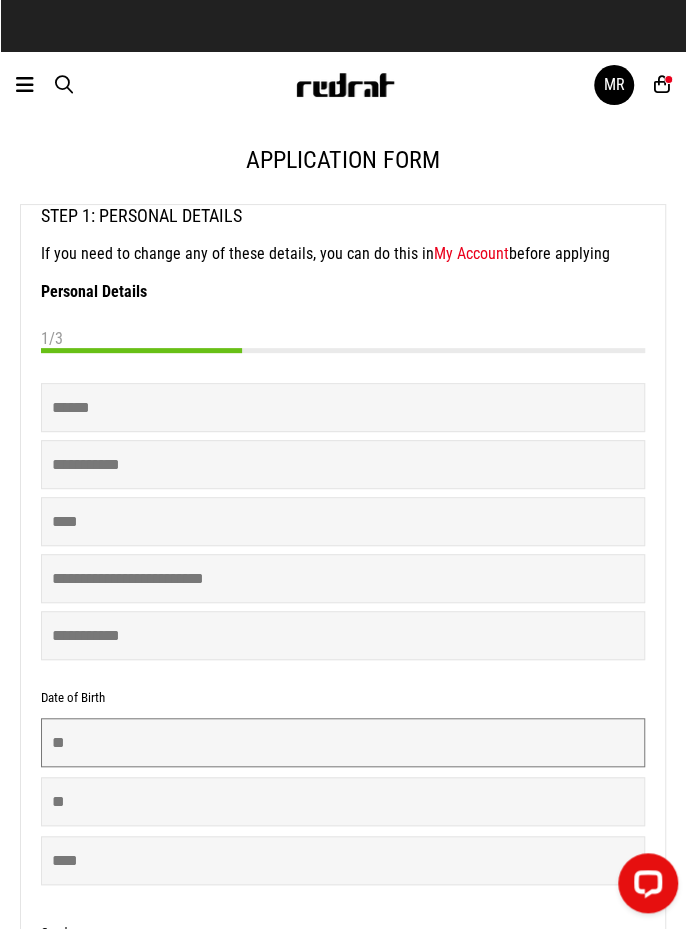 click at bounding box center (343, 742) 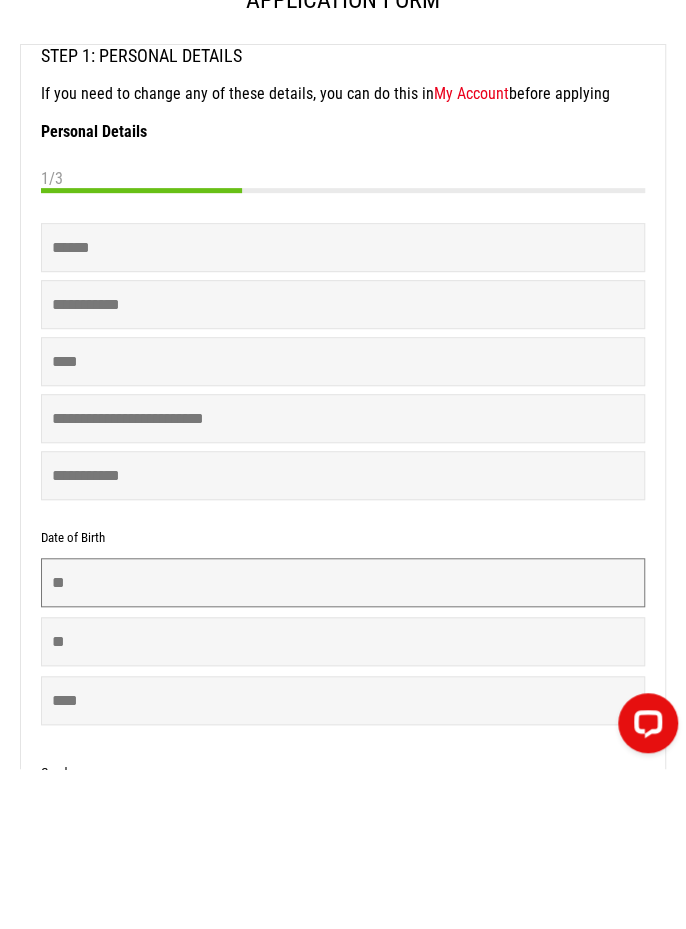 scroll, scrollTop: 77, scrollLeft: 0, axis: vertical 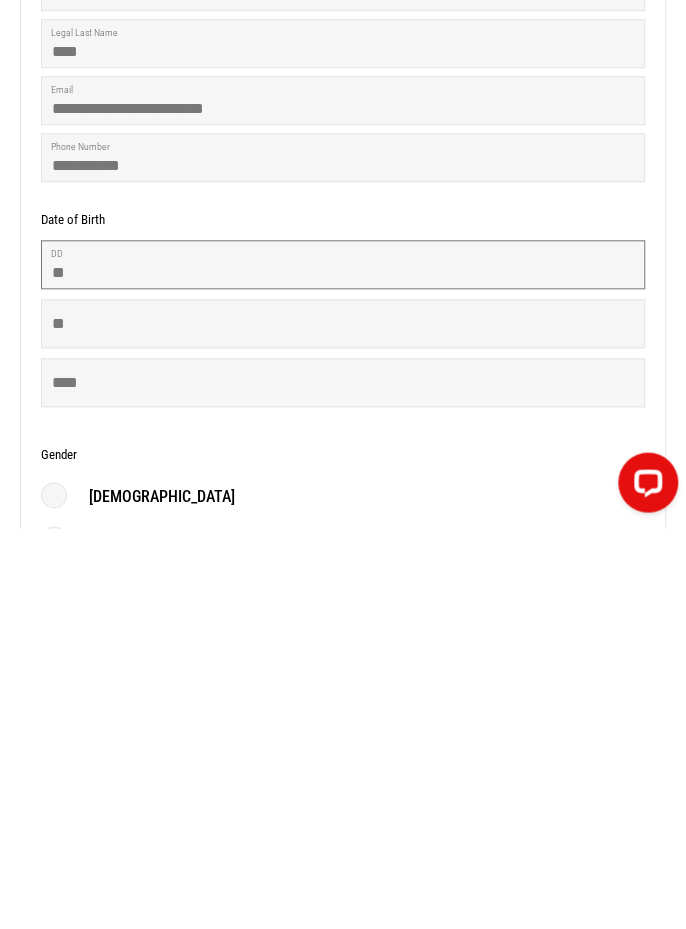 type on "**" 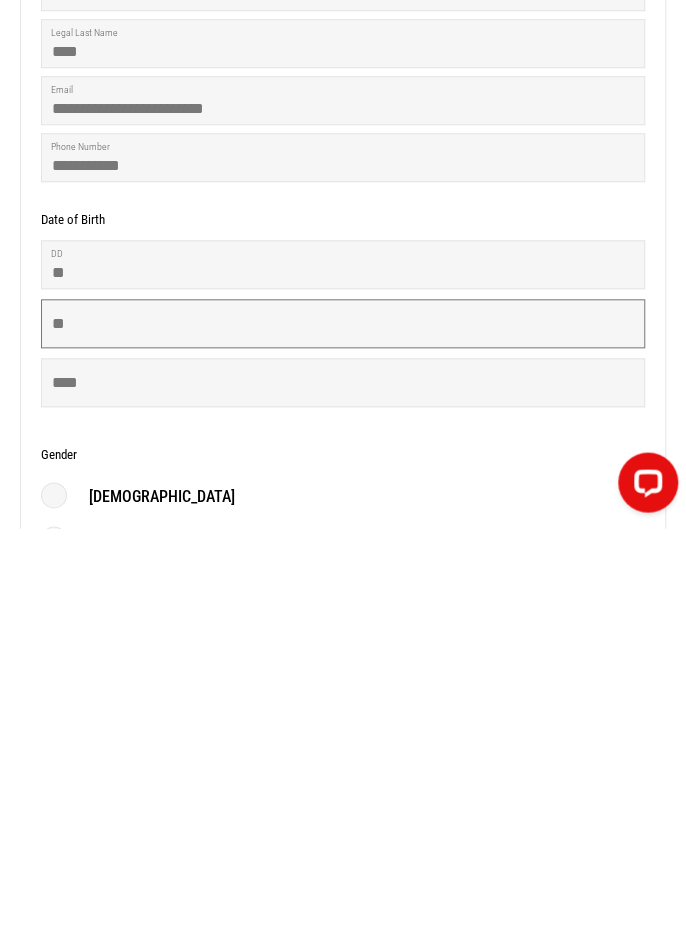 click at bounding box center (343, 724) 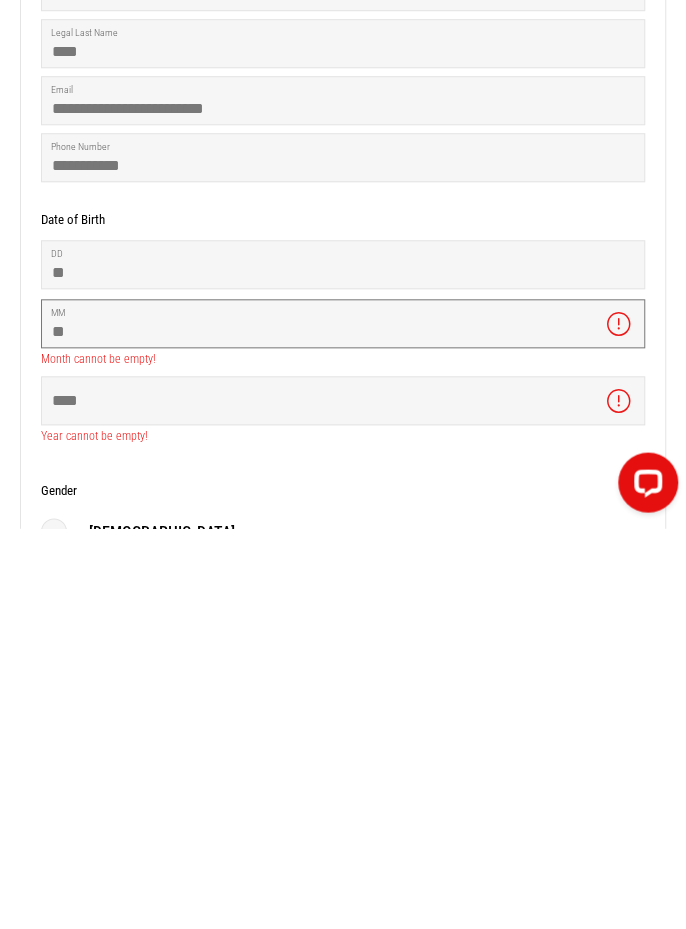 type on "**" 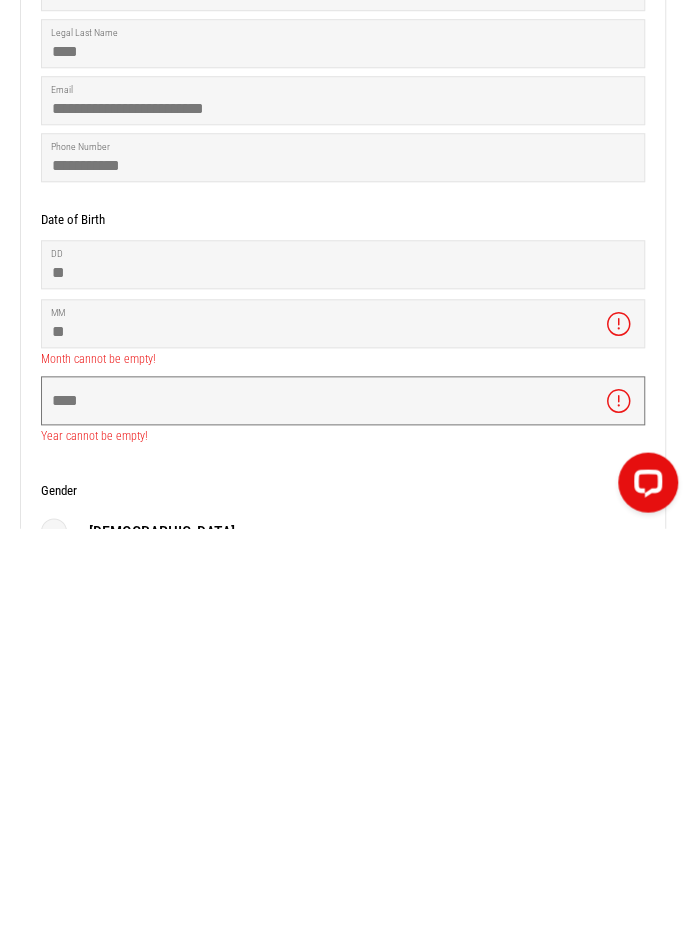 click at bounding box center [343, 801] 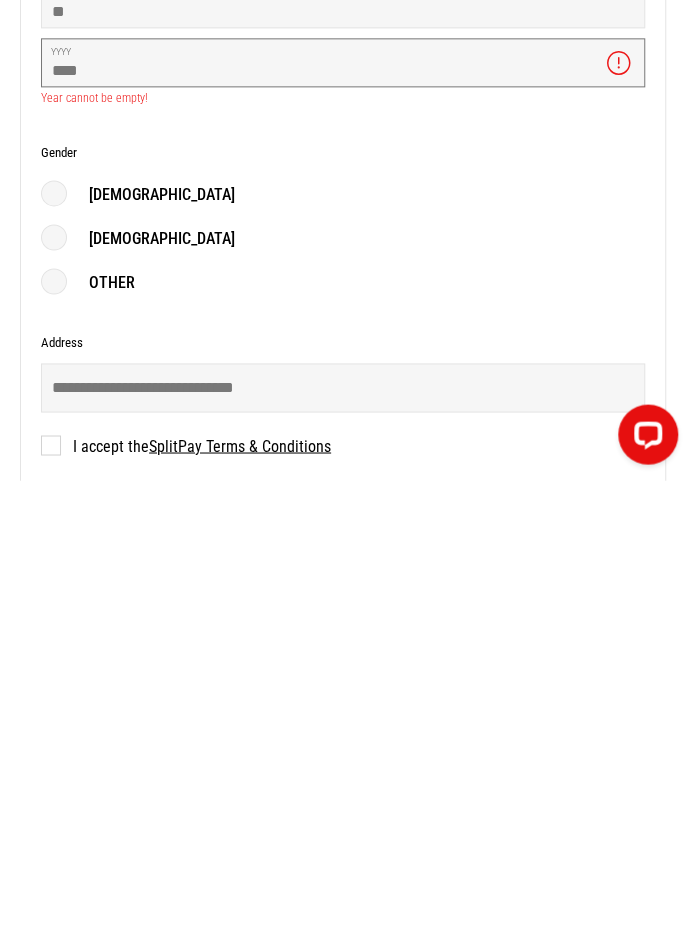 scroll, scrollTop: 349, scrollLeft: 0, axis: vertical 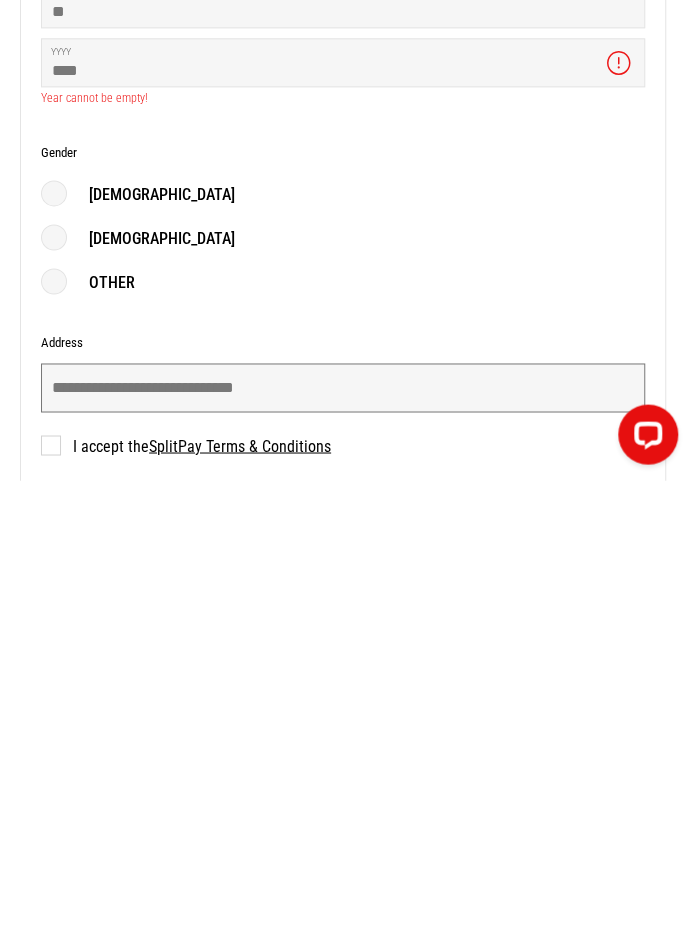 click at bounding box center (343, 836) 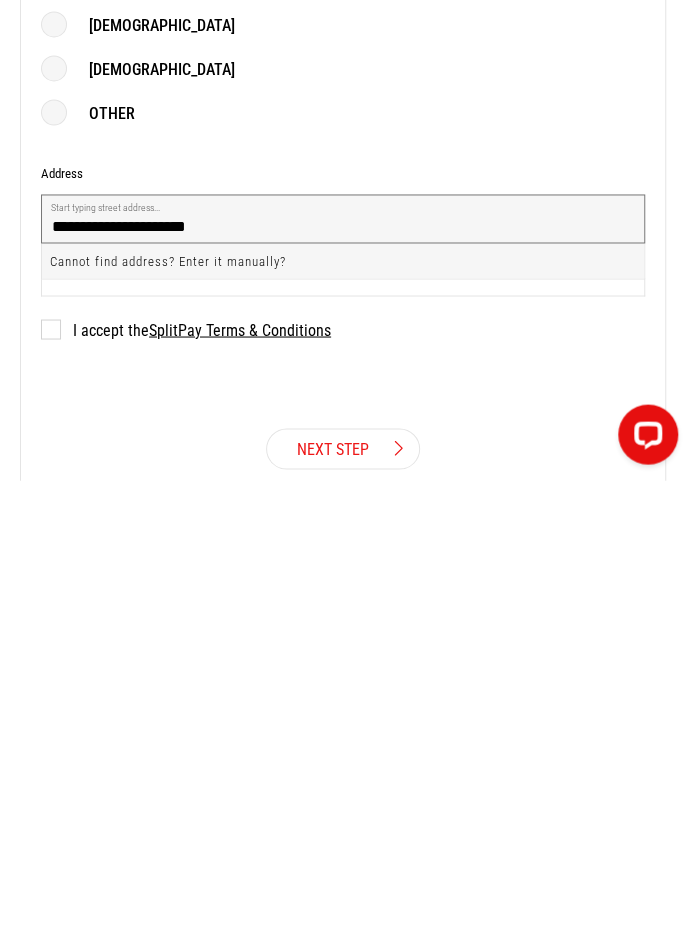scroll, scrollTop: 501, scrollLeft: 0, axis: vertical 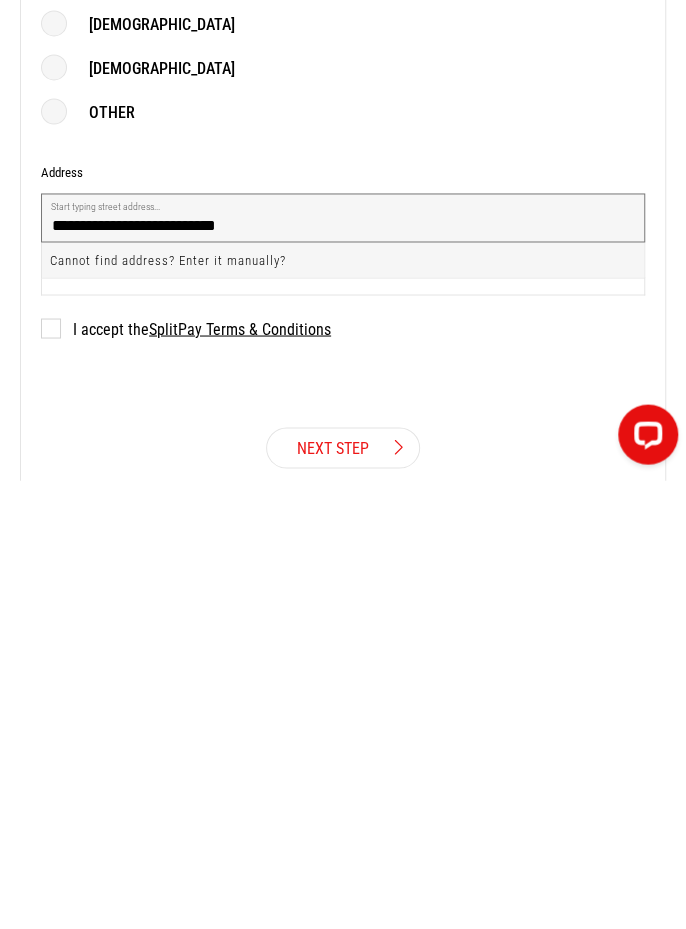 type on "**********" 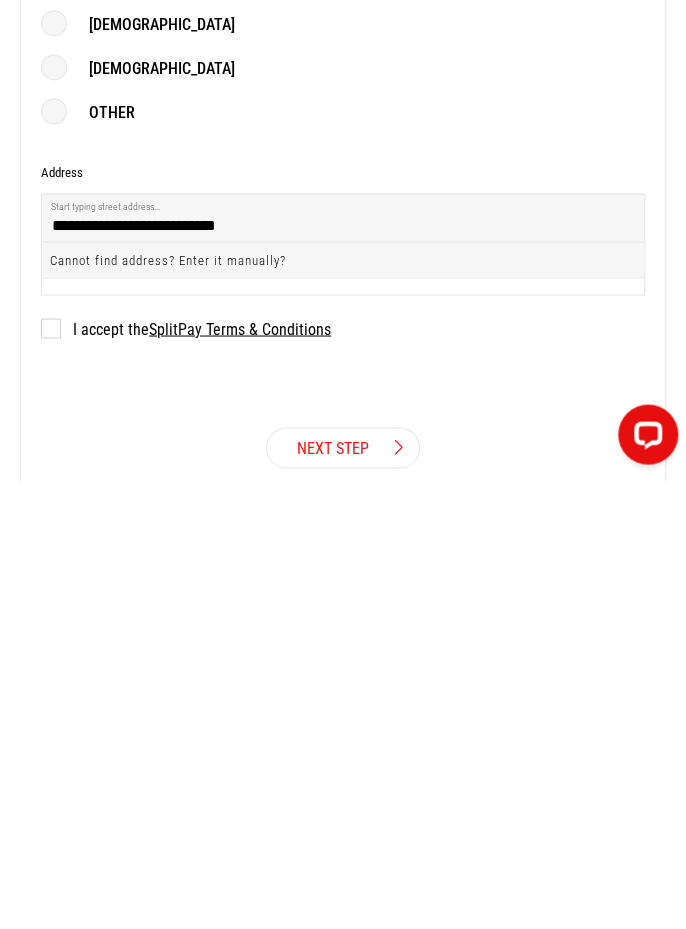 click on "Cannot find address? Enter it manually?" at bounding box center (343, 708) 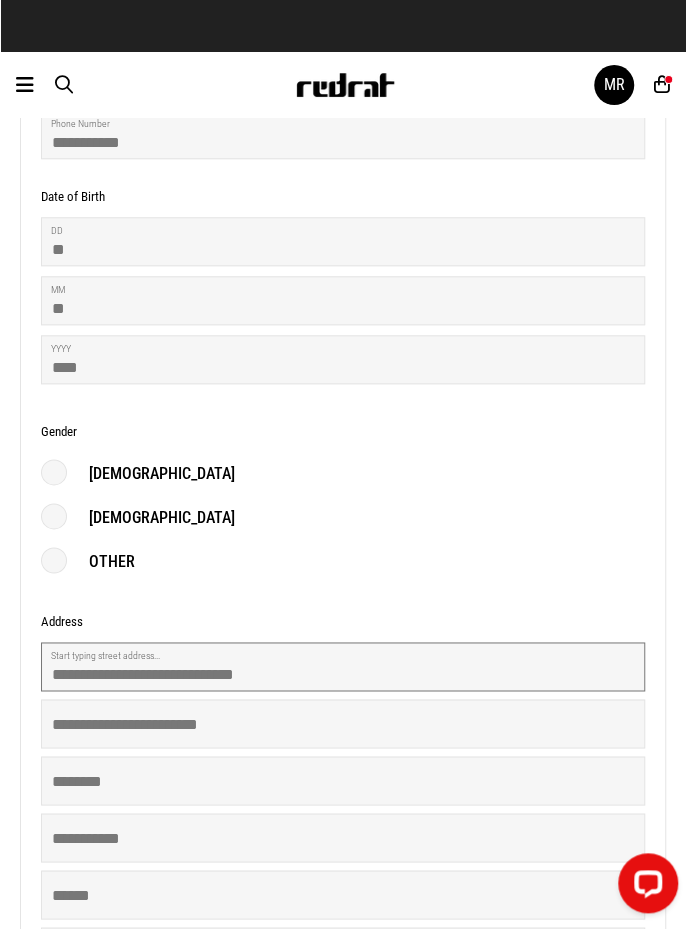 click at bounding box center (343, 666) 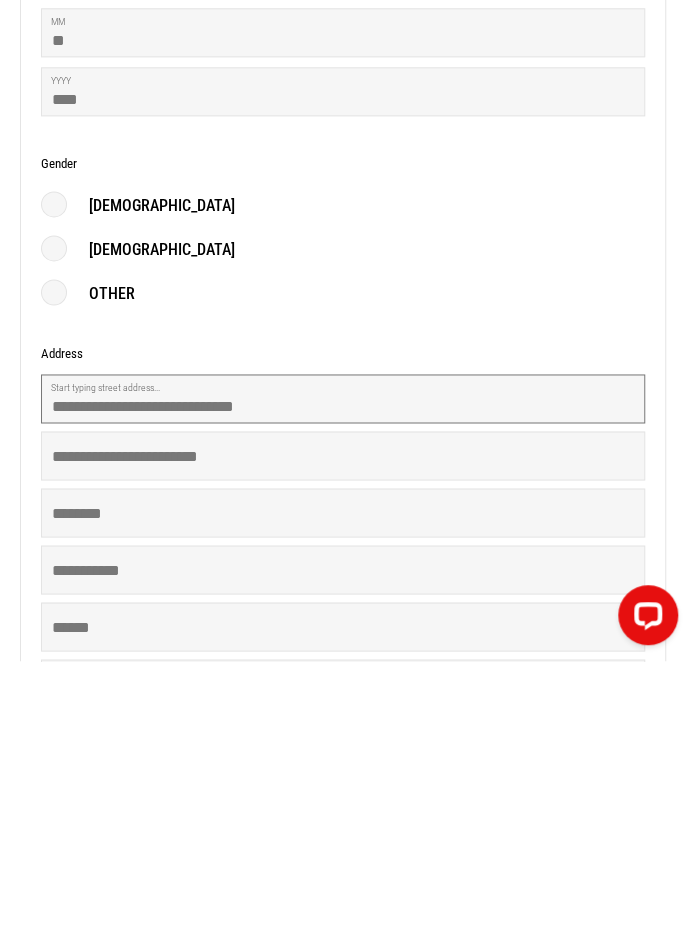 scroll, scrollTop: 501, scrollLeft: 0, axis: vertical 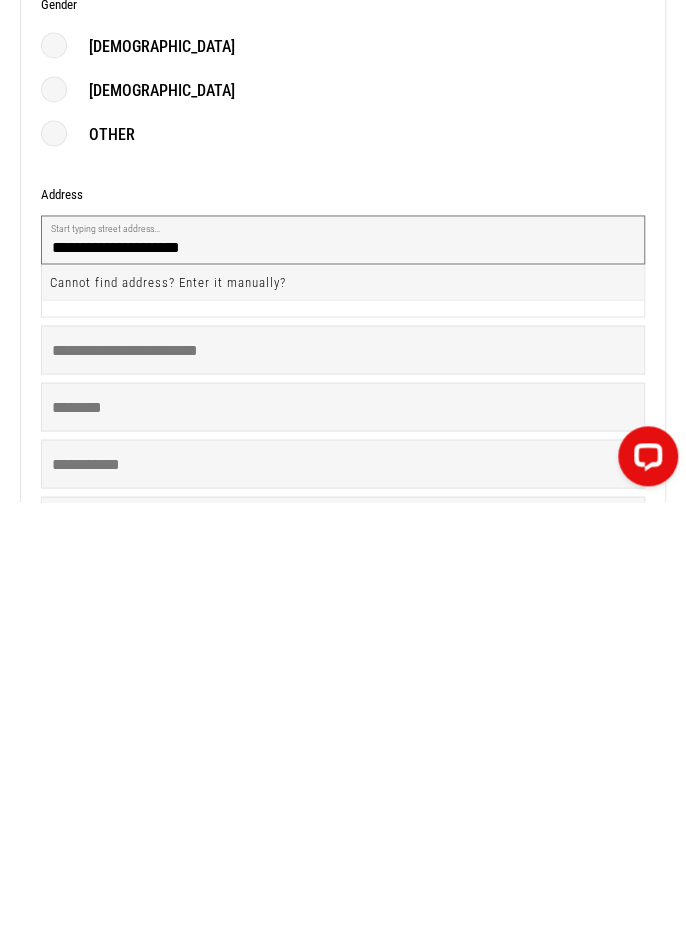 click on "**********" at bounding box center [343, 666] 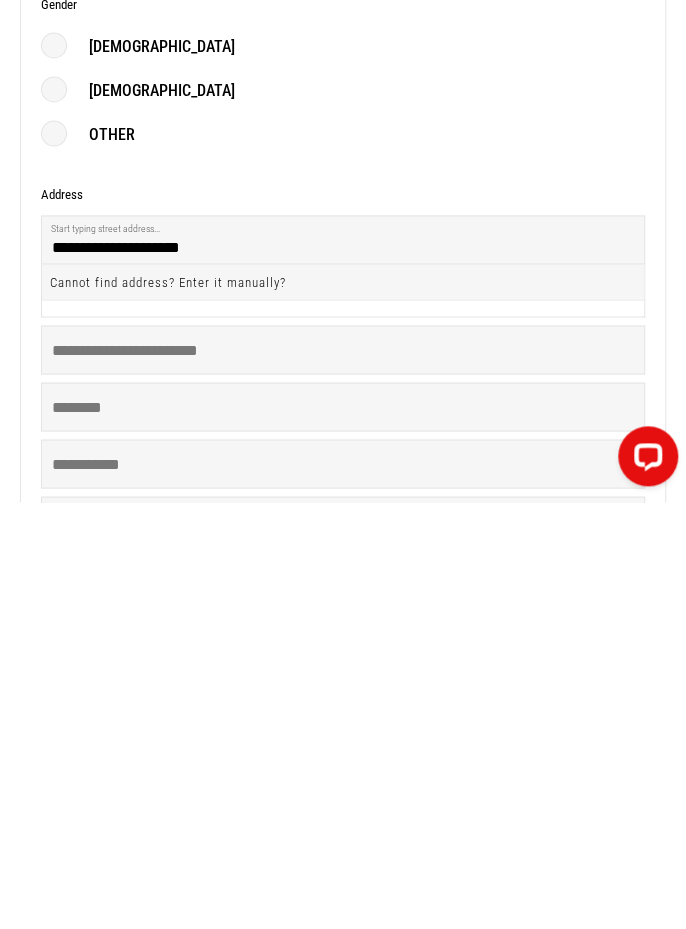 click on "**********" at bounding box center (343, 485) 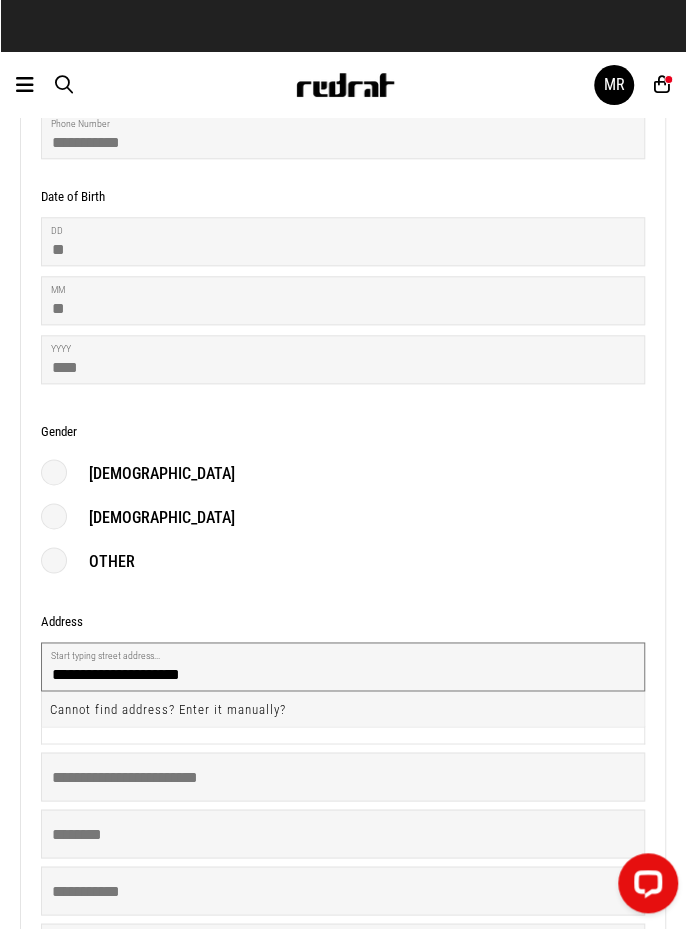 click on "**********" at bounding box center (343, 666) 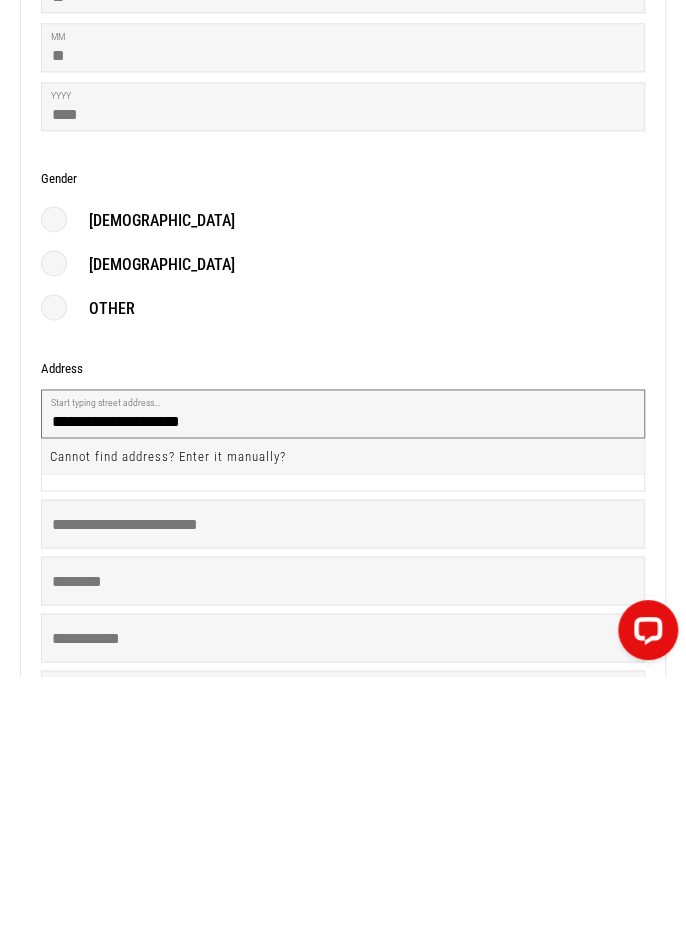 scroll, scrollTop: 503, scrollLeft: 0, axis: vertical 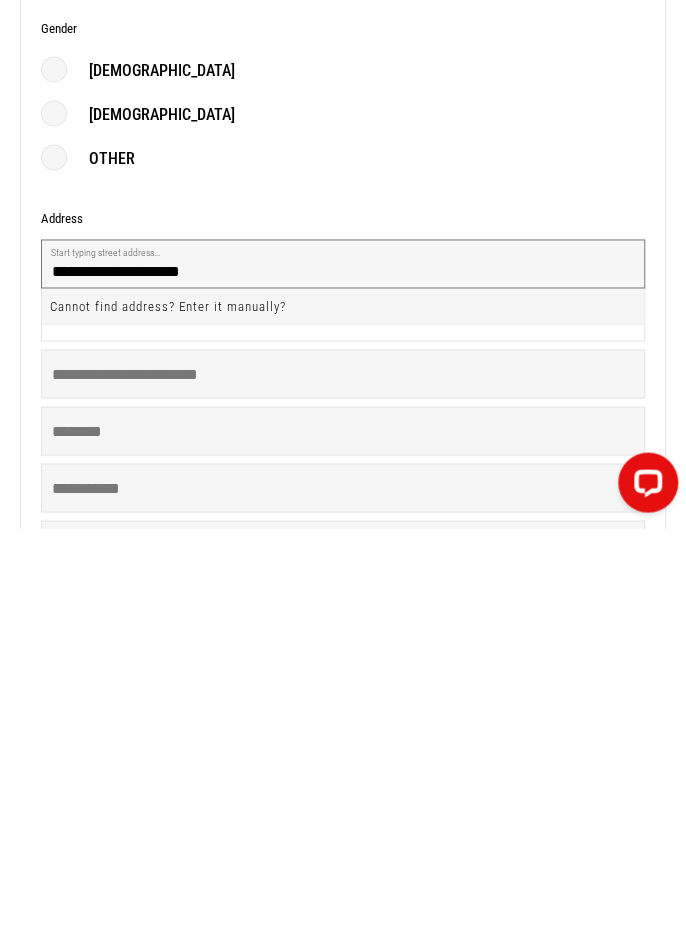 click on "**********" at bounding box center [343, 664] 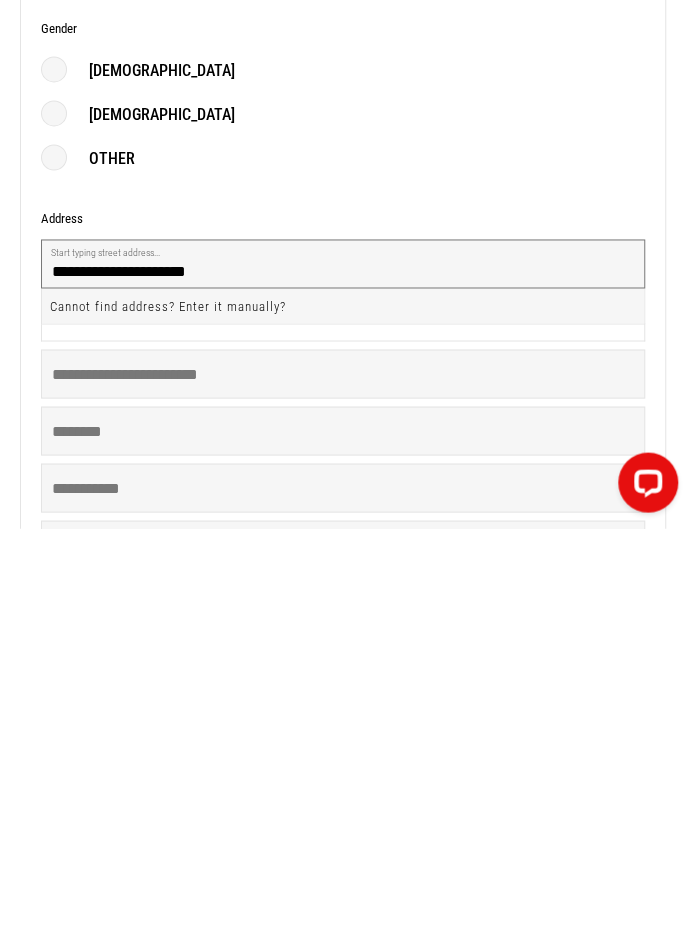 click on "**********" at bounding box center (343, 664) 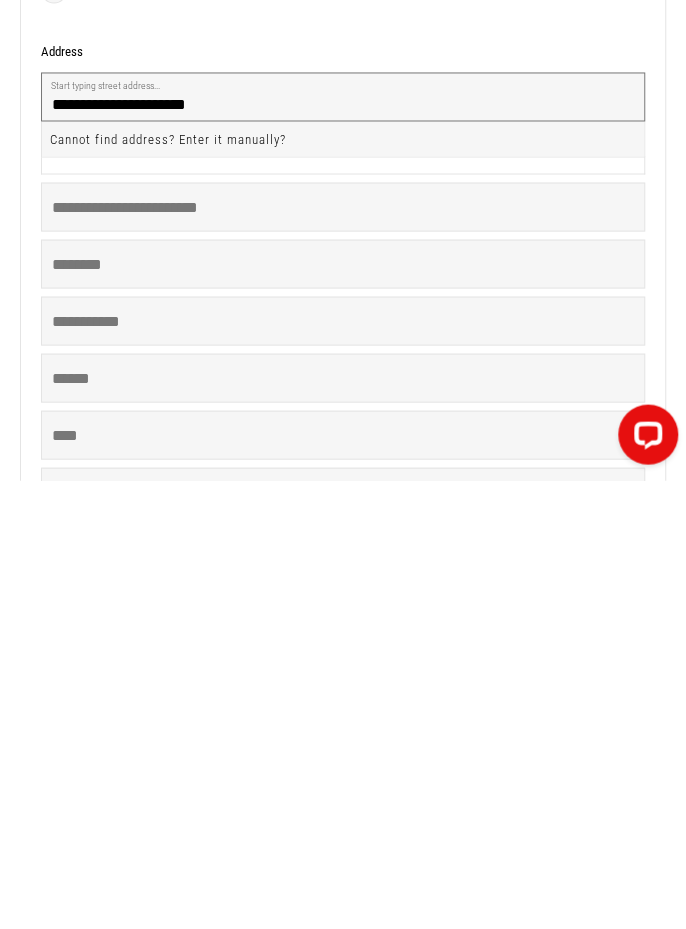 scroll, scrollTop: 629, scrollLeft: 0, axis: vertical 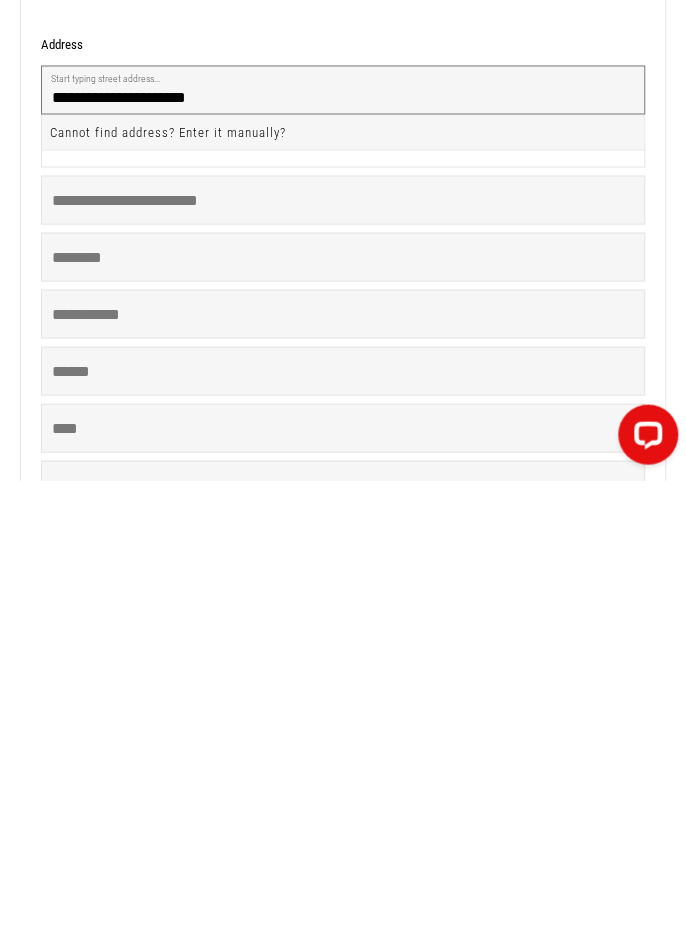 type on "**********" 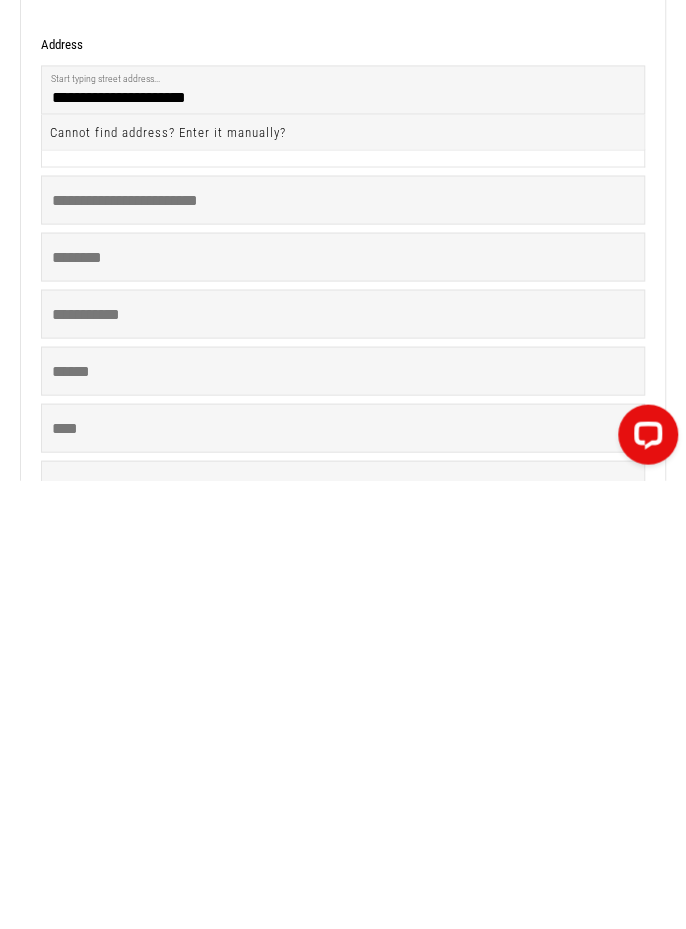 click on "Cannot find address? Enter it manually?" at bounding box center [343, 580] 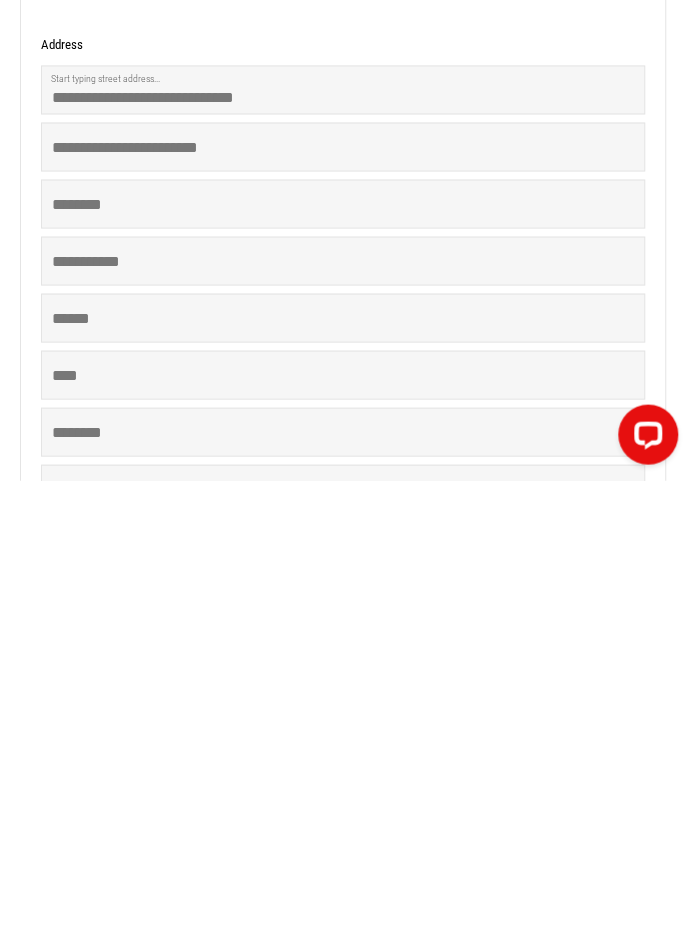 scroll, scrollTop: 629, scrollLeft: 0, axis: vertical 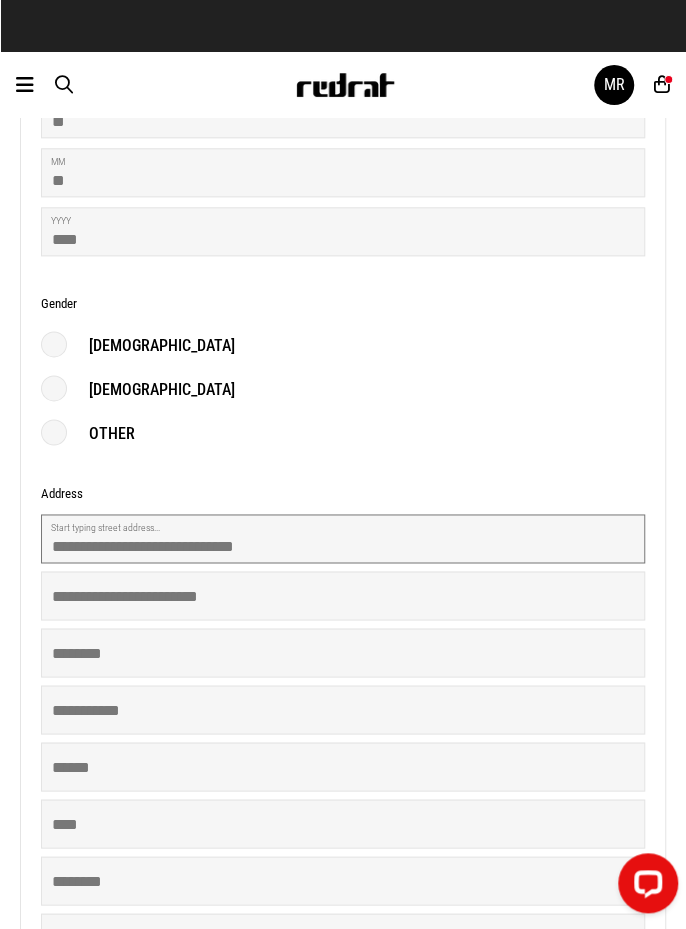 click at bounding box center [343, 538] 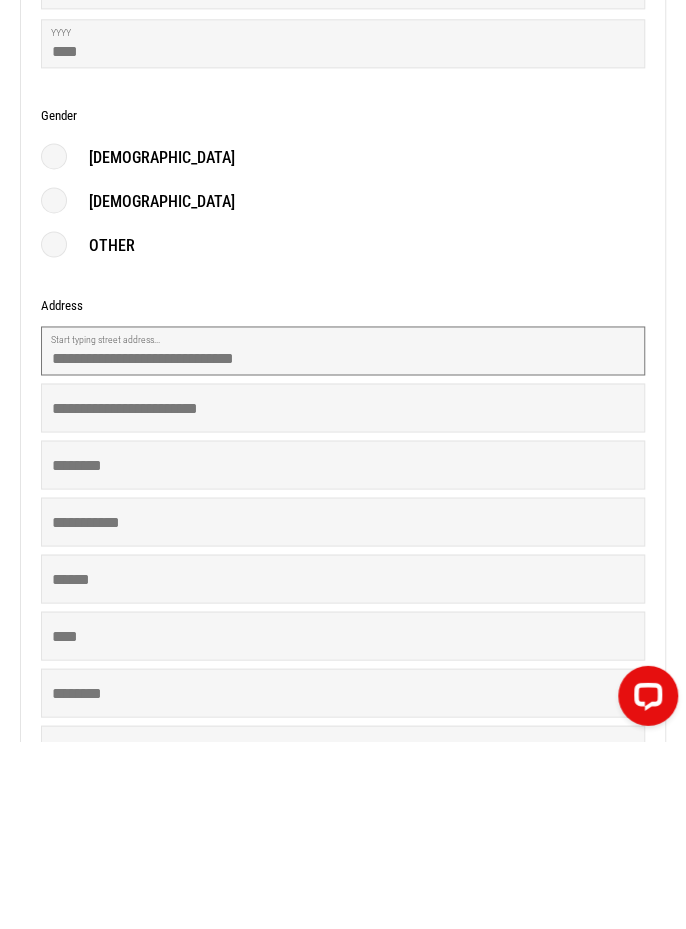 scroll, scrollTop: 629, scrollLeft: 0, axis: vertical 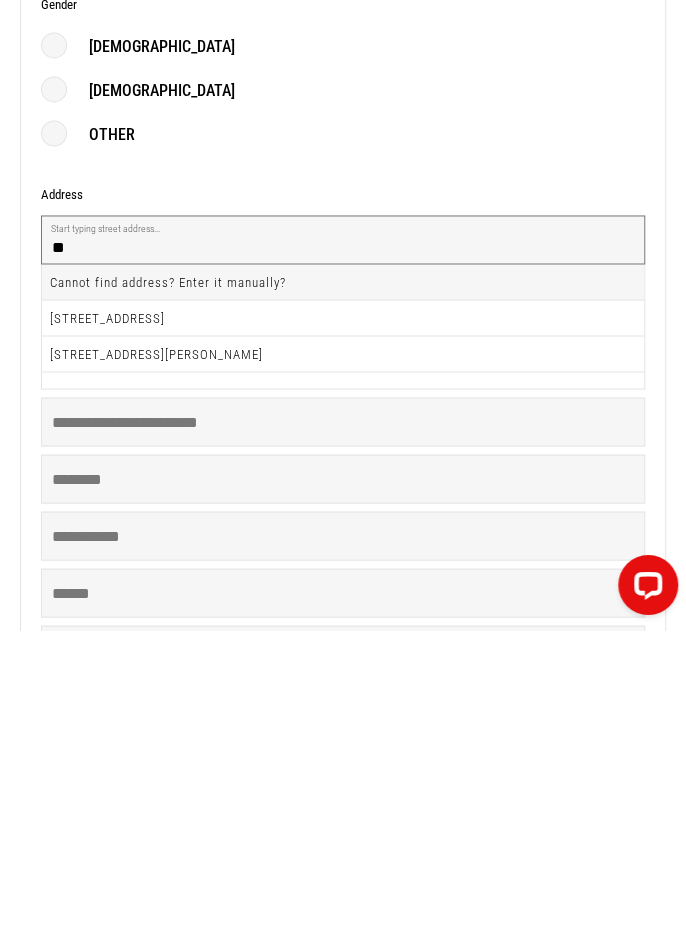 type on "*" 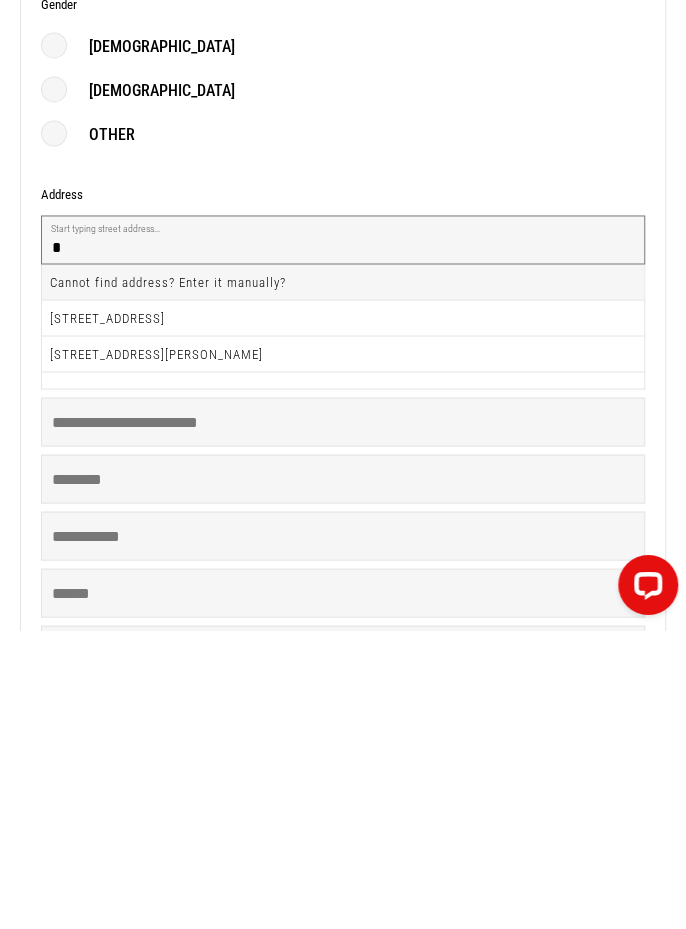 type 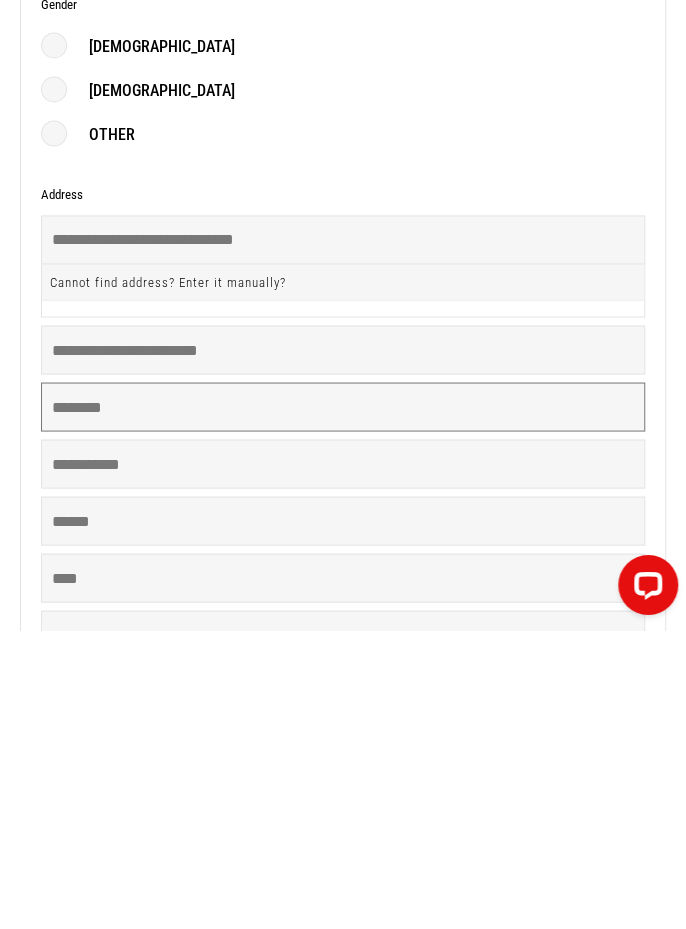 click at bounding box center [343, 705] 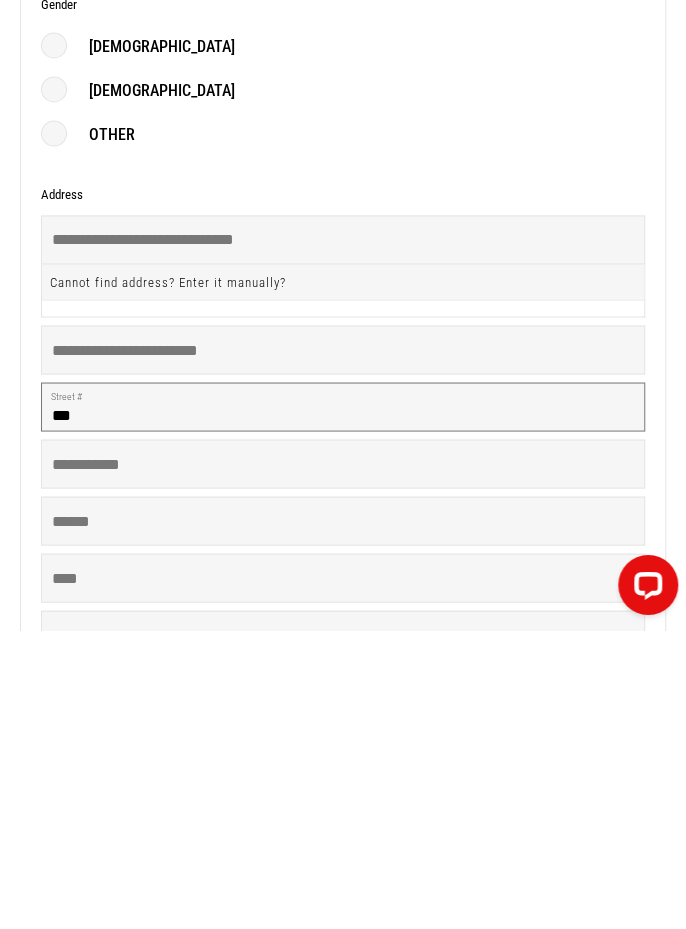 type on "***" 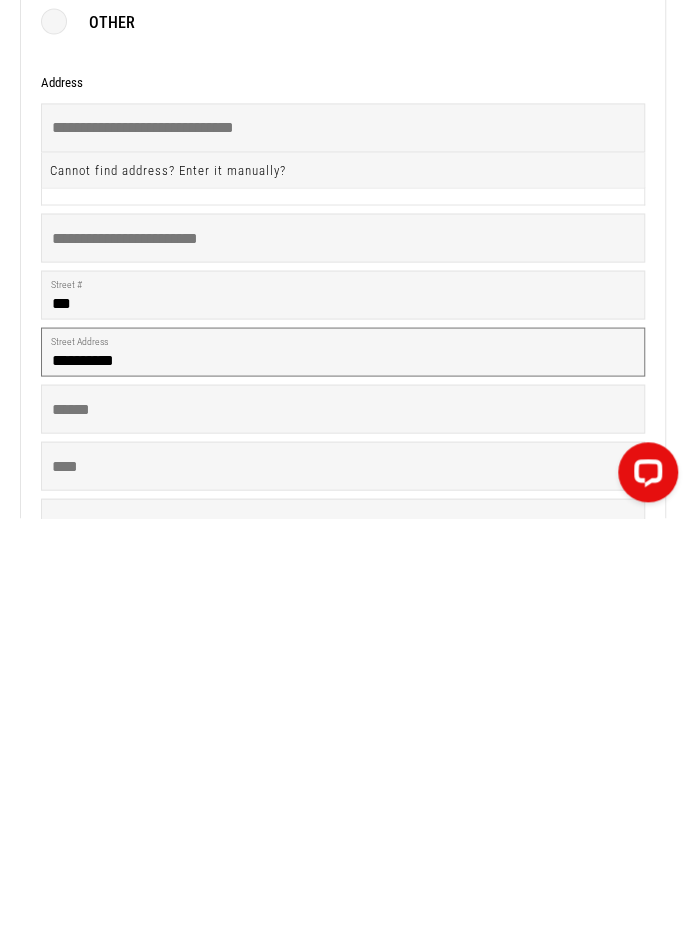 type on "*********" 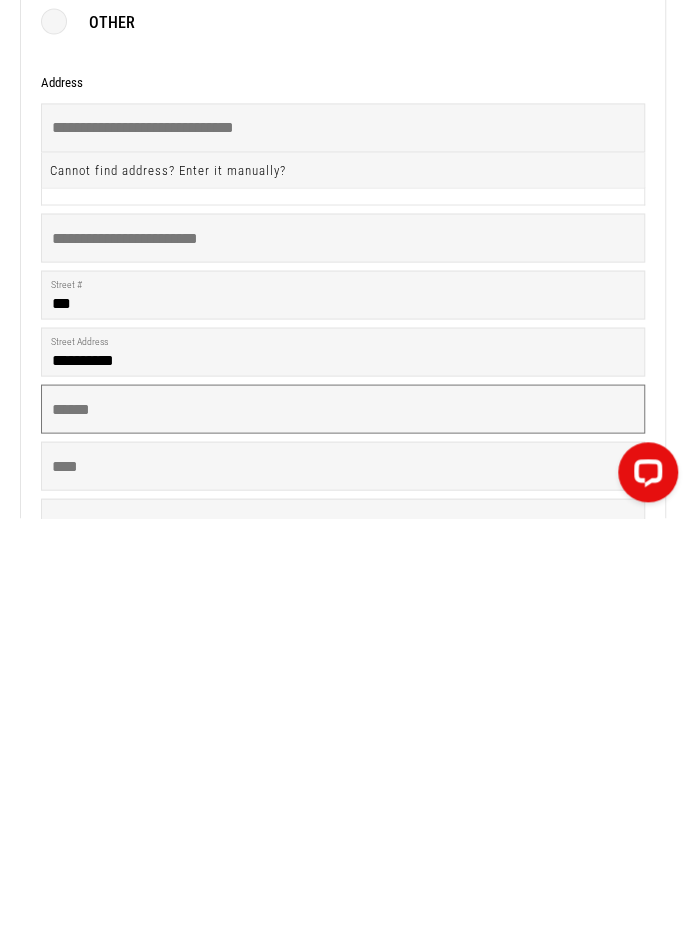 click at bounding box center [343, 819] 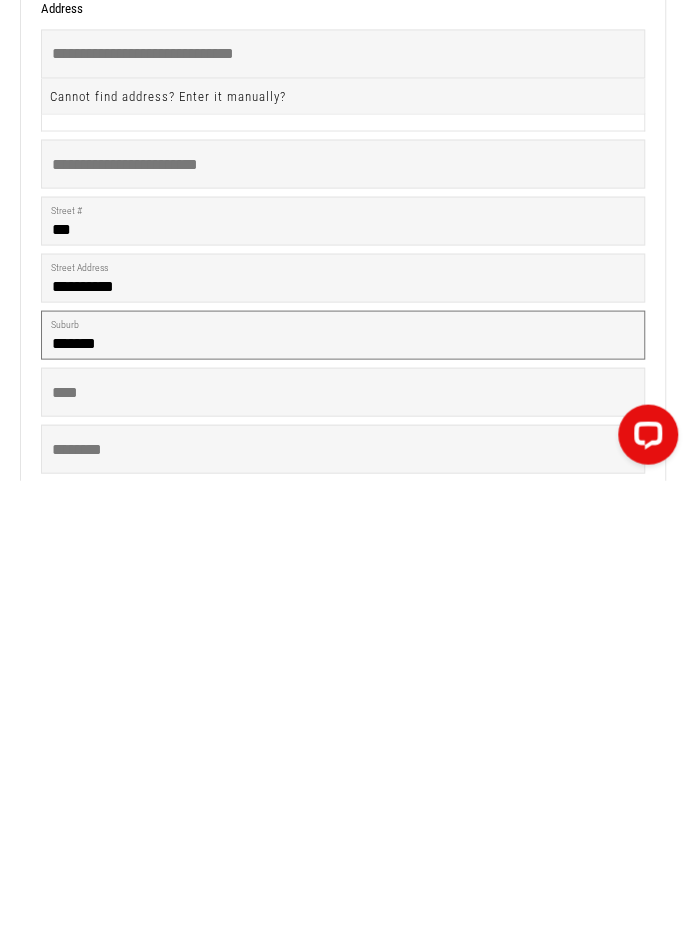 scroll, scrollTop: 674, scrollLeft: 0, axis: vertical 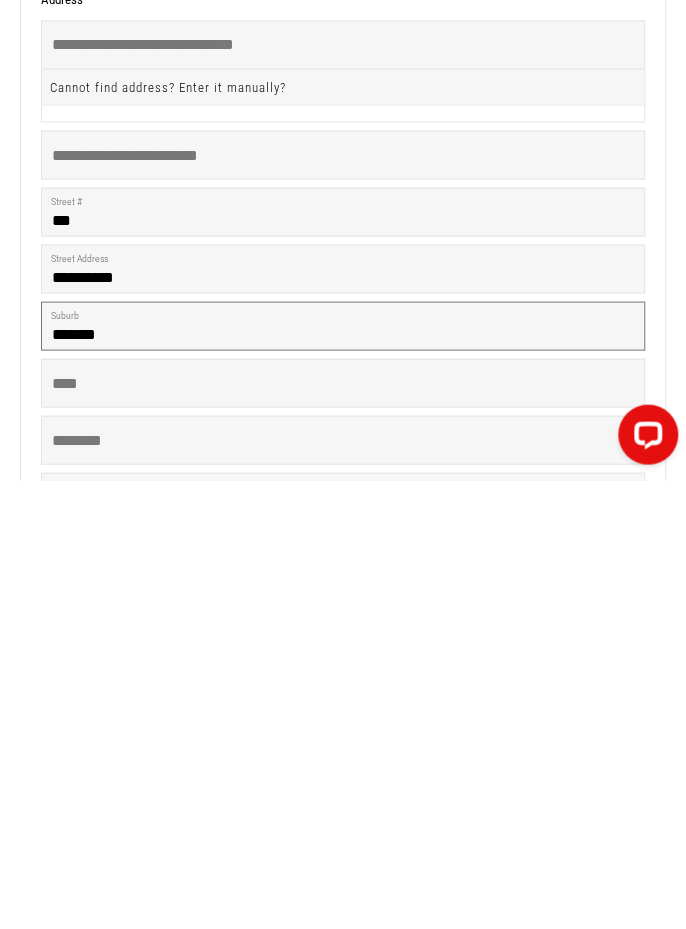 type on "******" 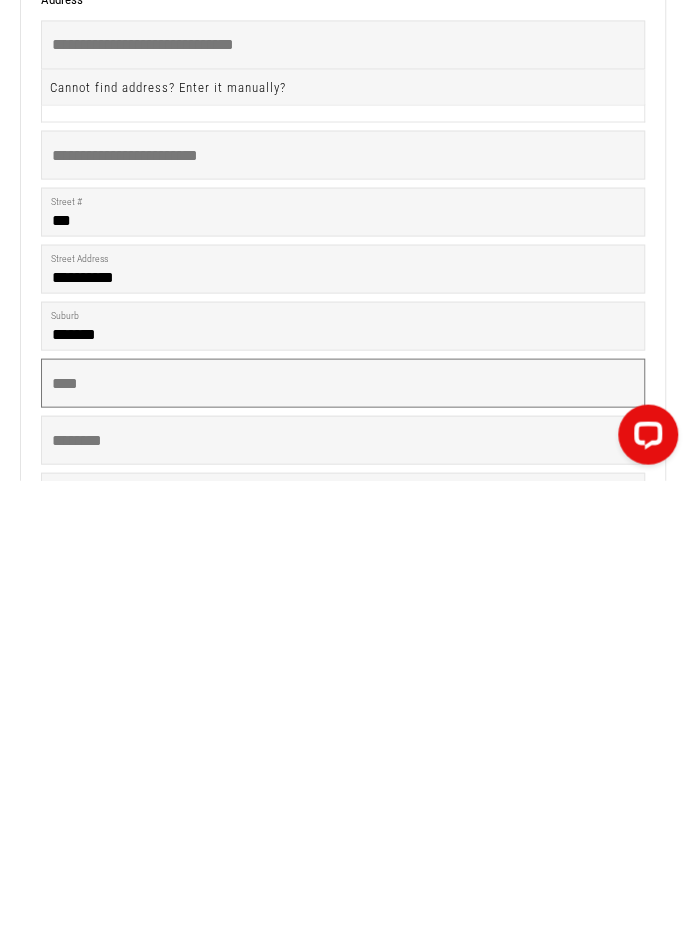 click at bounding box center [343, 831] 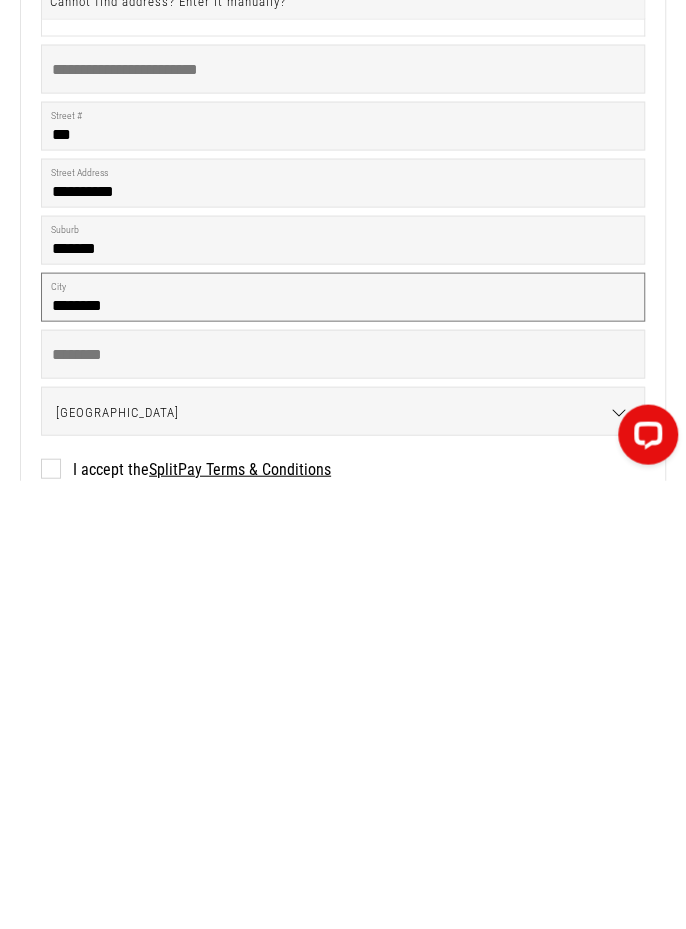 scroll, scrollTop: 761, scrollLeft: 0, axis: vertical 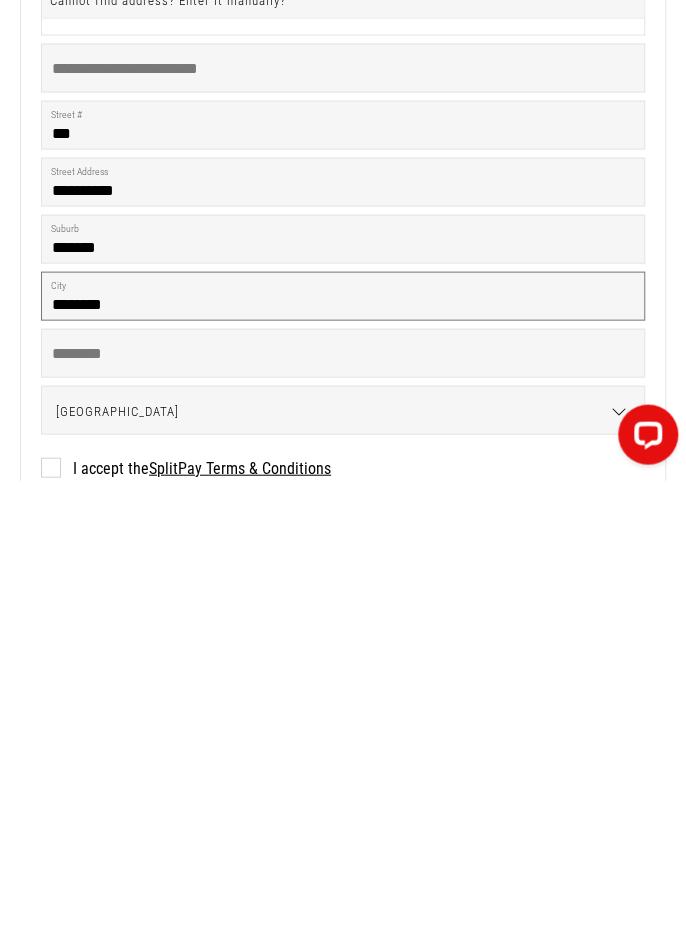 type on "********" 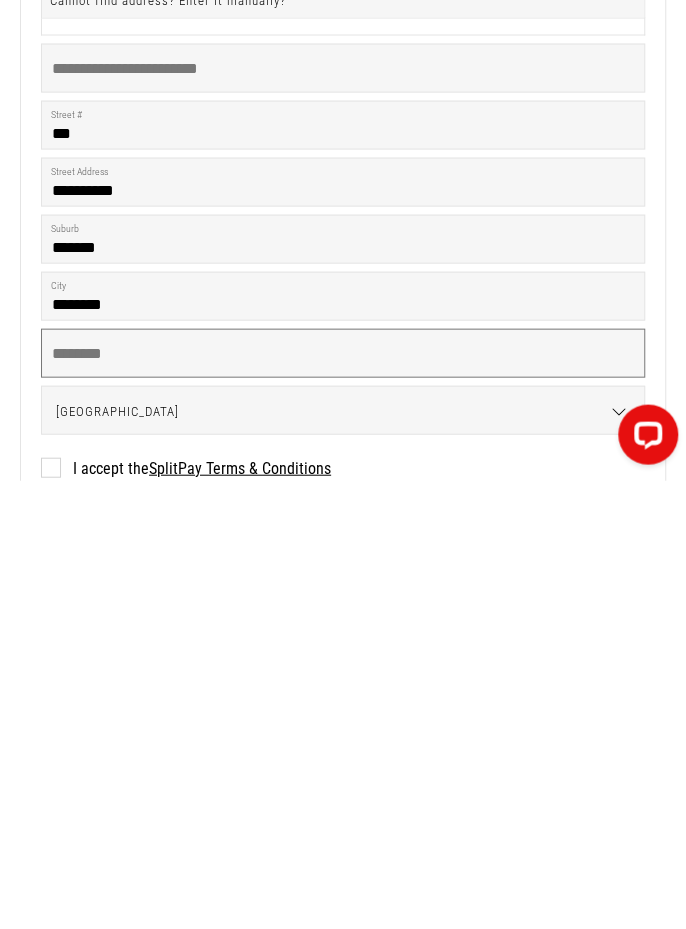 click at bounding box center (343, 801) 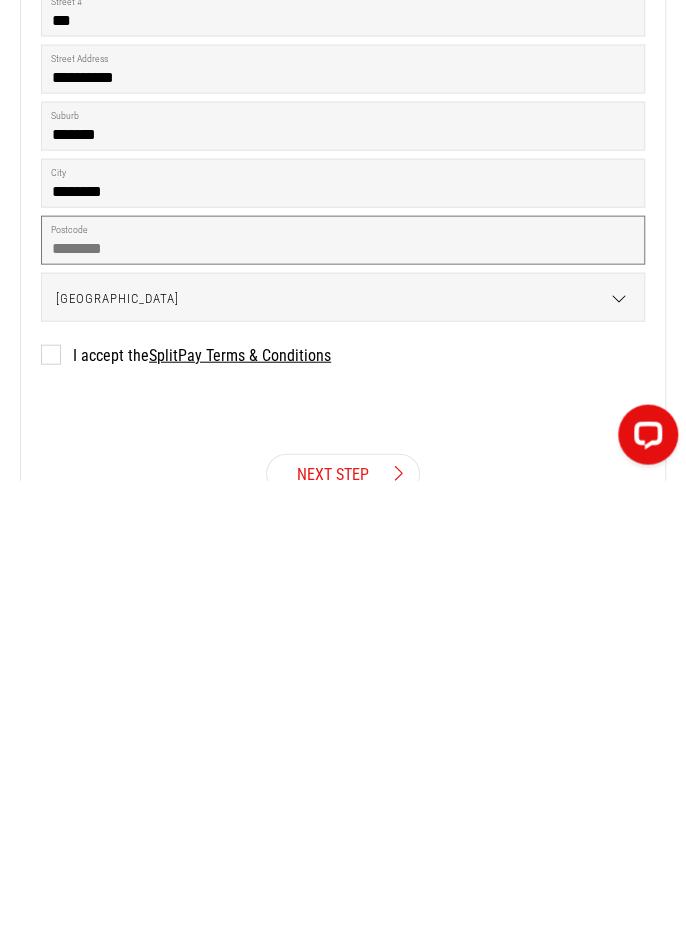 scroll, scrollTop: 881, scrollLeft: 0, axis: vertical 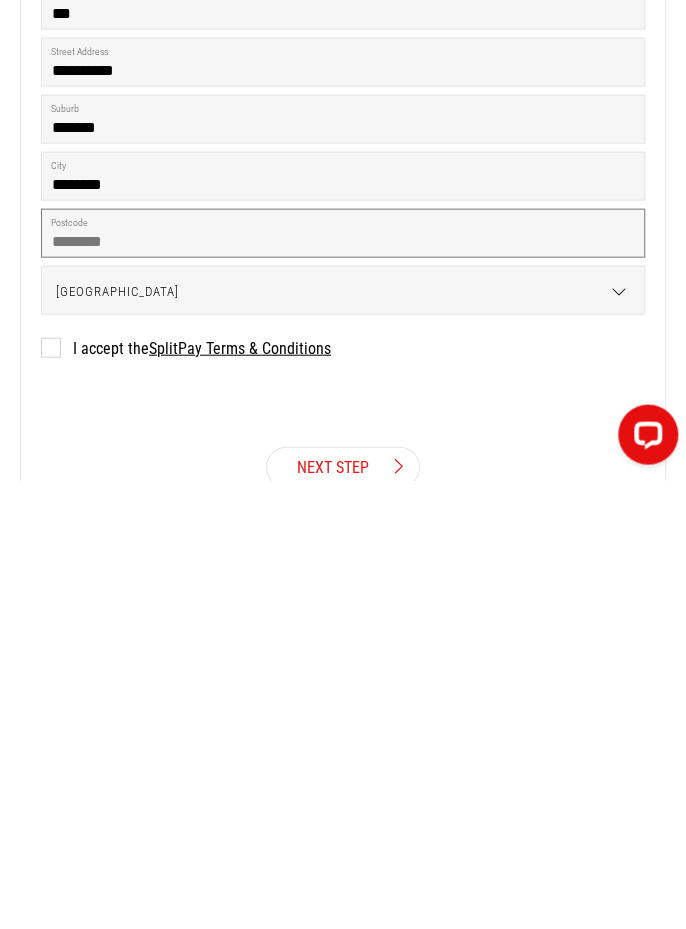 type on "****" 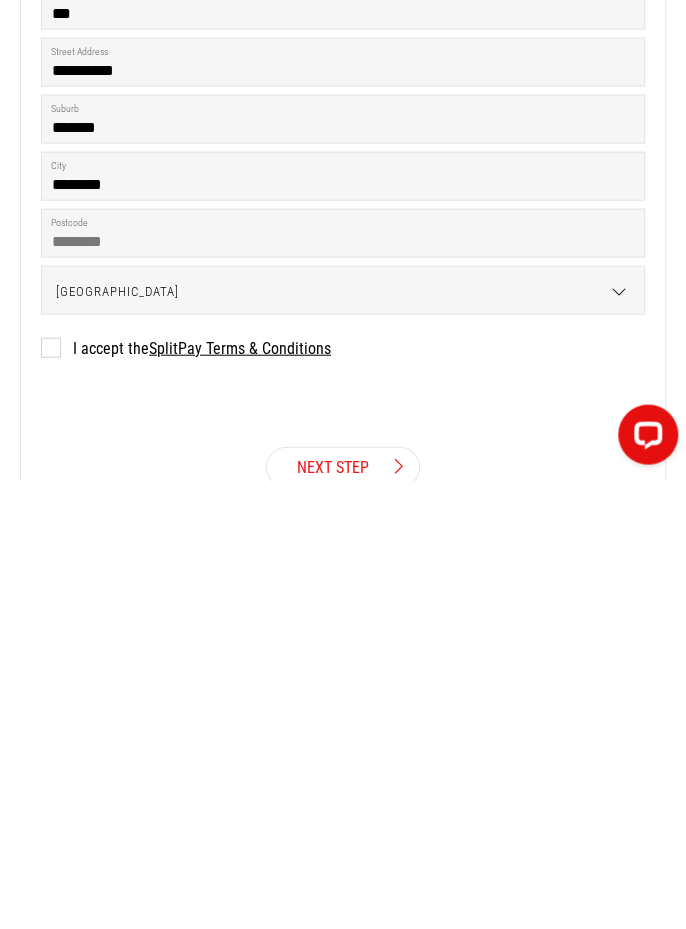 click on "I accept the  SplitPay Terms & Conditions" at bounding box center [186, 796] 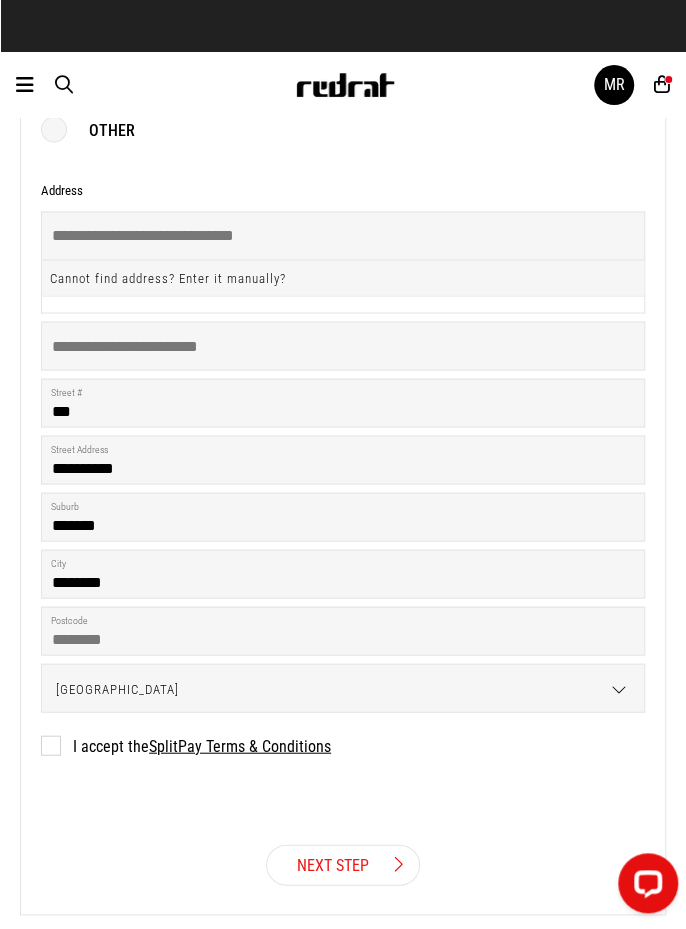 scroll, scrollTop: 934, scrollLeft: 0, axis: vertical 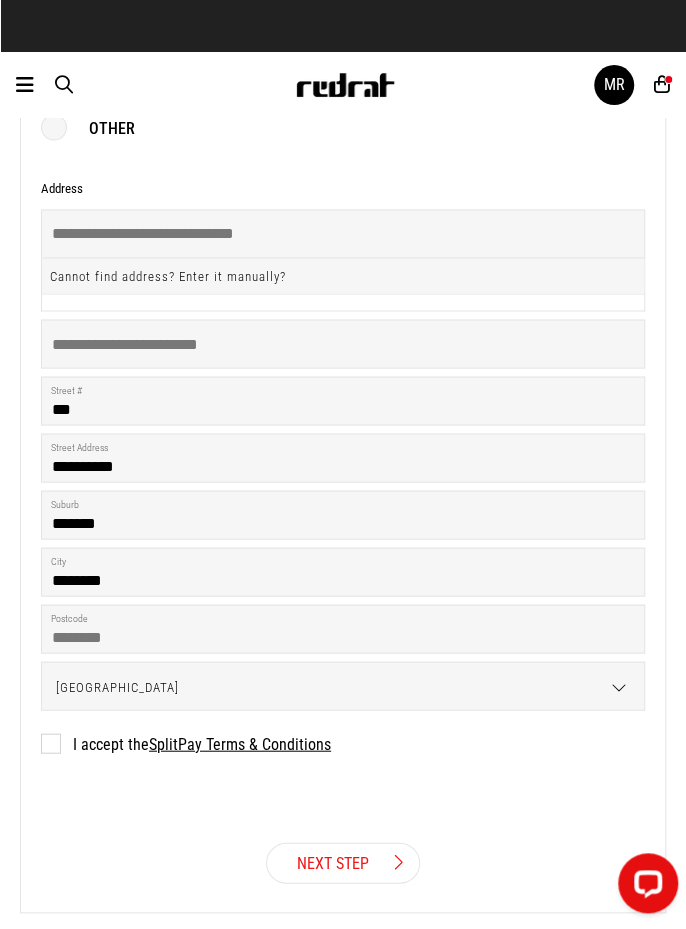click at bounding box center [397, 861] 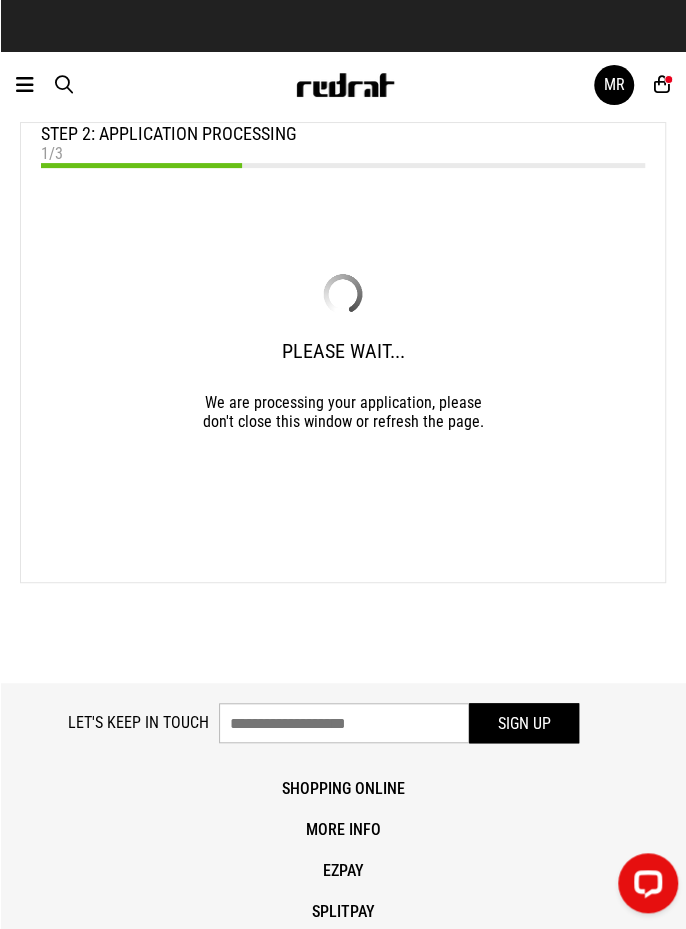scroll, scrollTop: 0, scrollLeft: 0, axis: both 